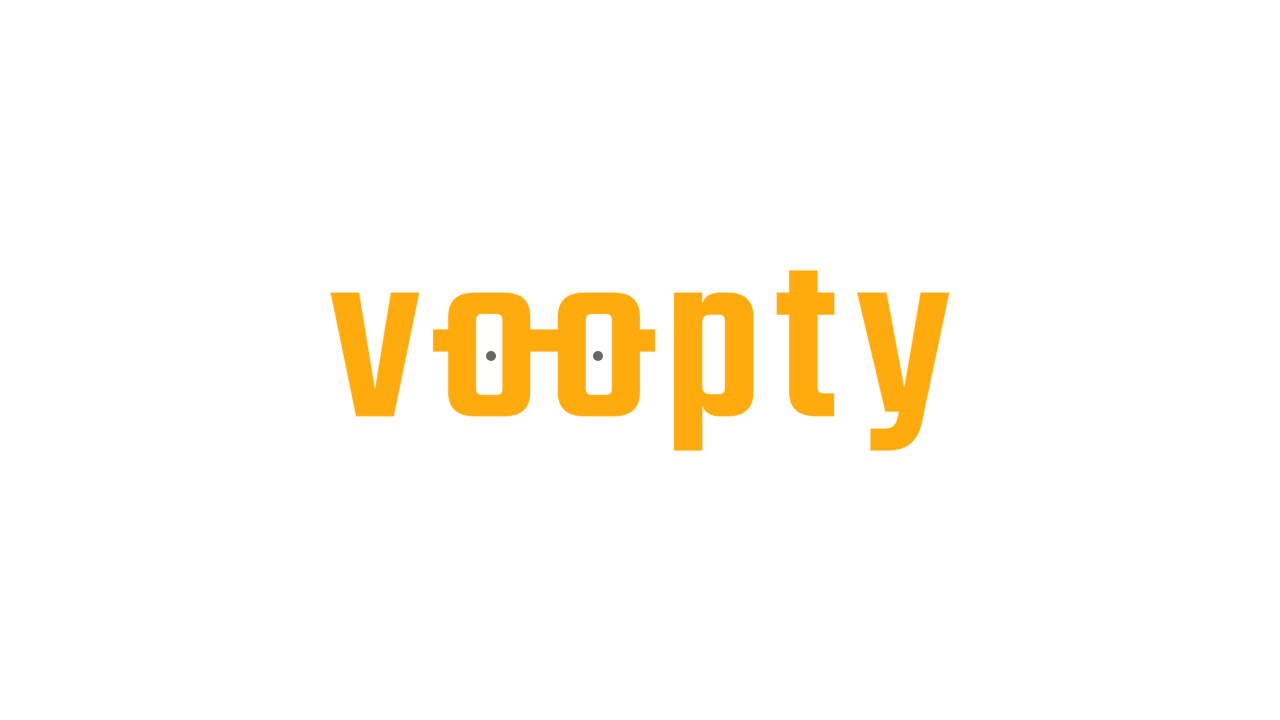 scroll, scrollTop: 0, scrollLeft: 0, axis: both 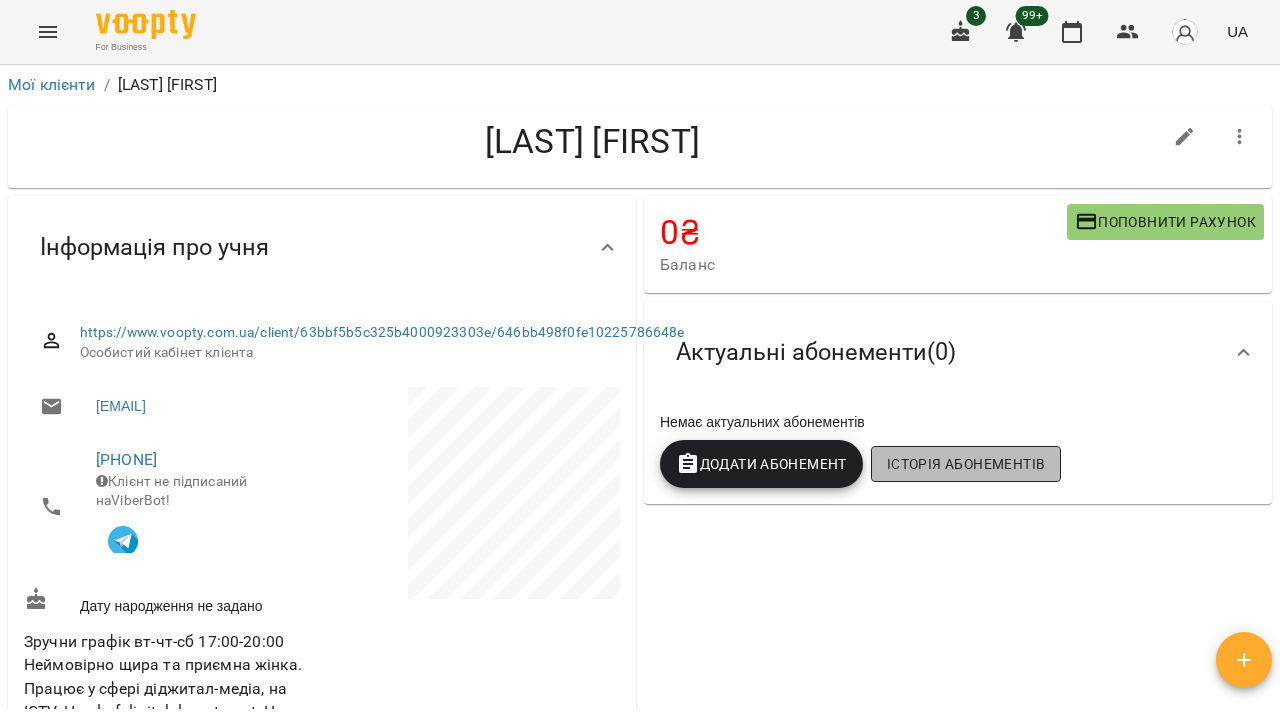click on "Історія абонементів" at bounding box center (966, 464) 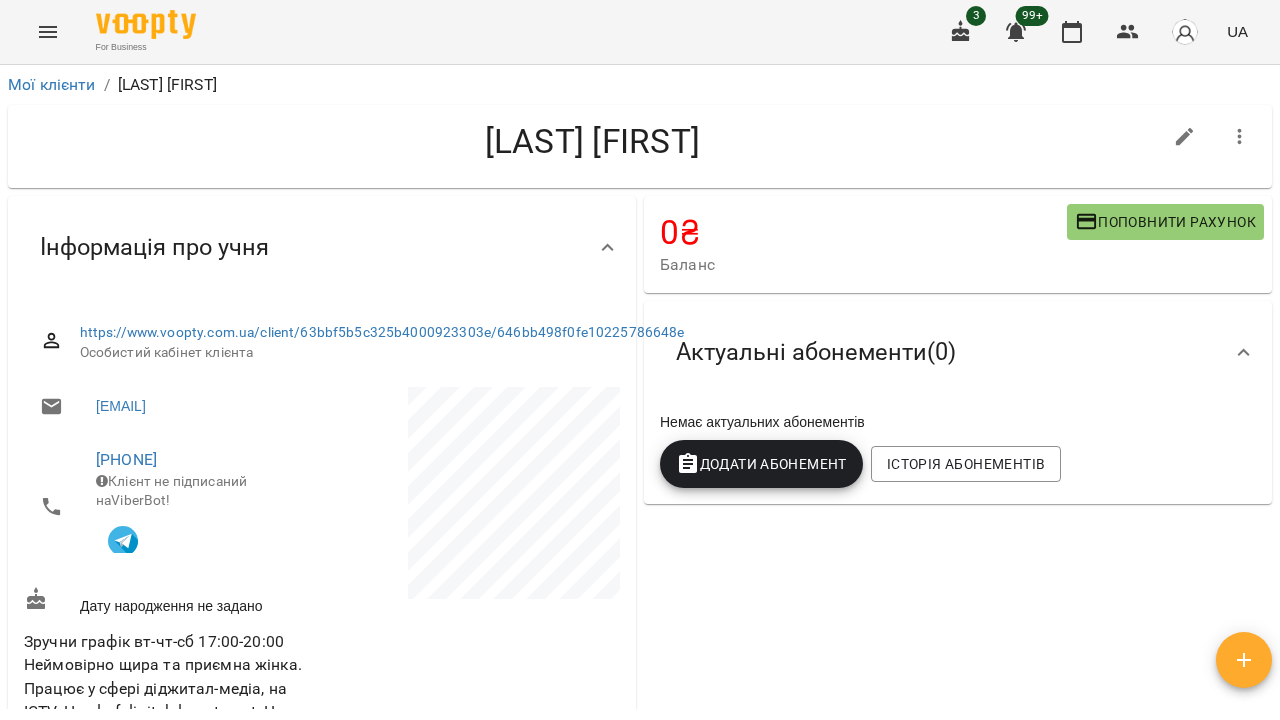 scroll, scrollTop: 0, scrollLeft: 0, axis: both 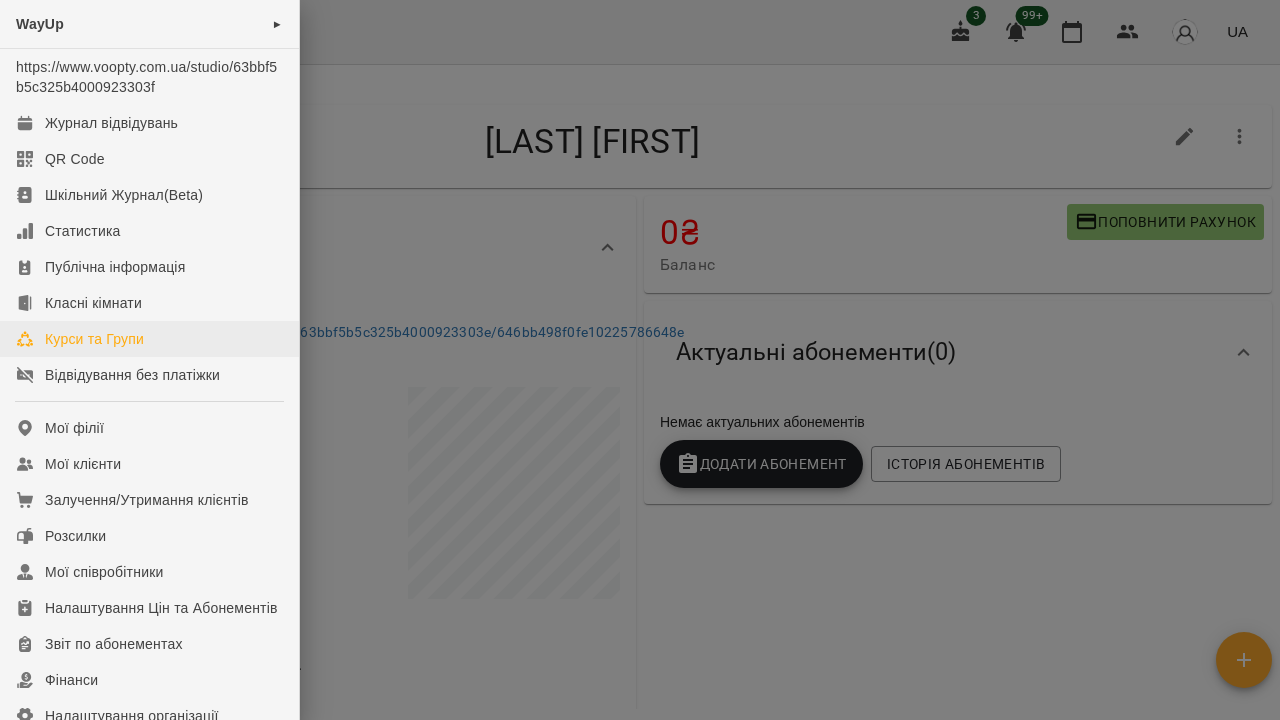 click on "Курси та Групи" at bounding box center (94, 339) 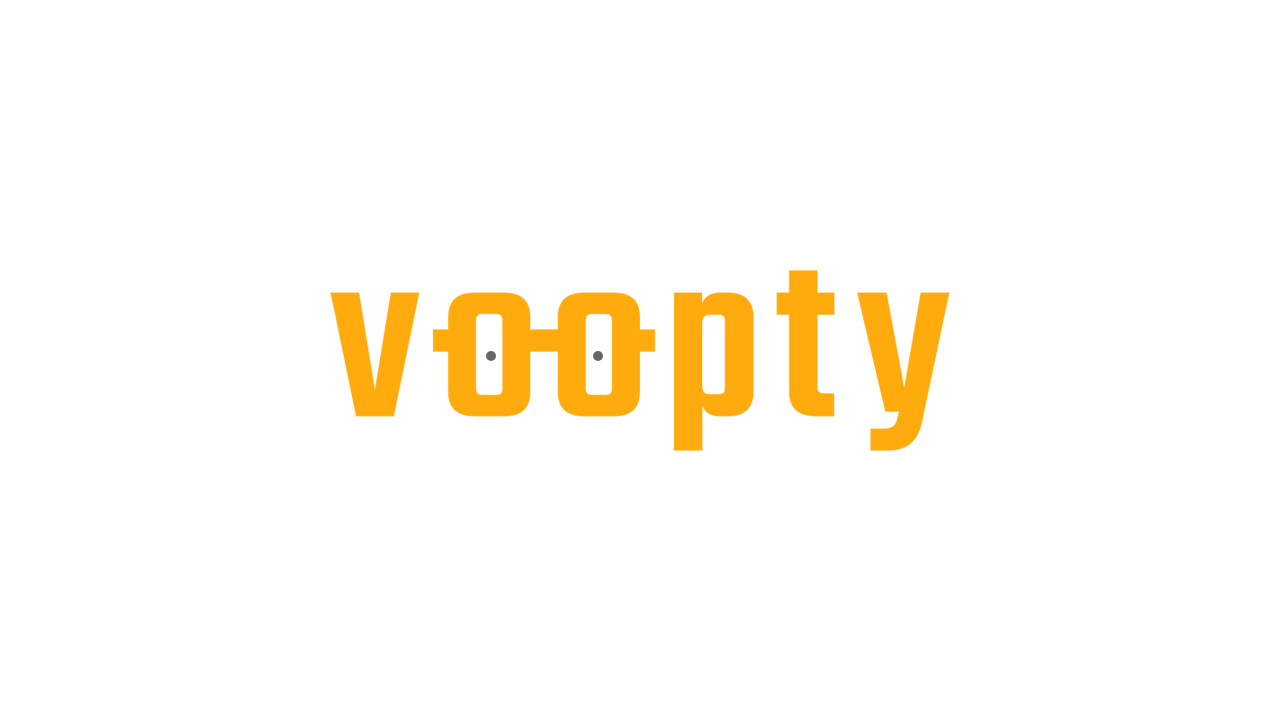 scroll, scrollTop: 0, scrollLeft: 0, axis: both 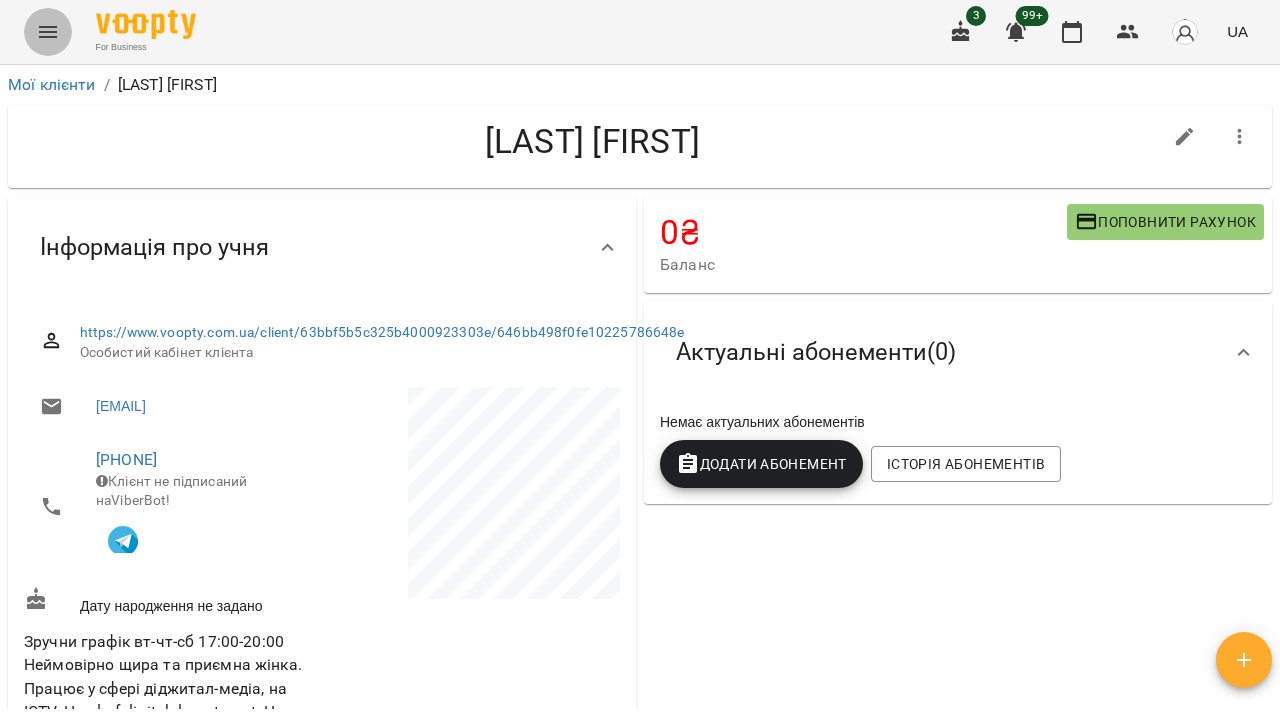 click 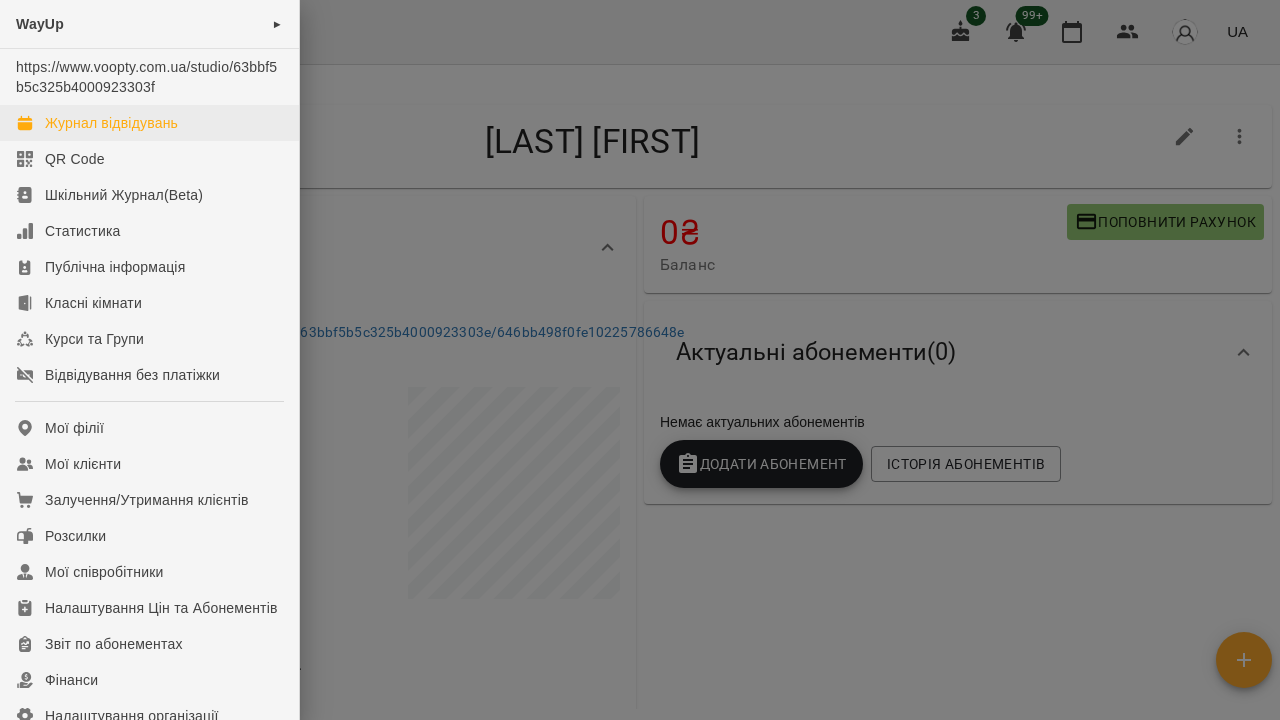 click on "Журнал відвідувань" at bounding box center (111, 123) 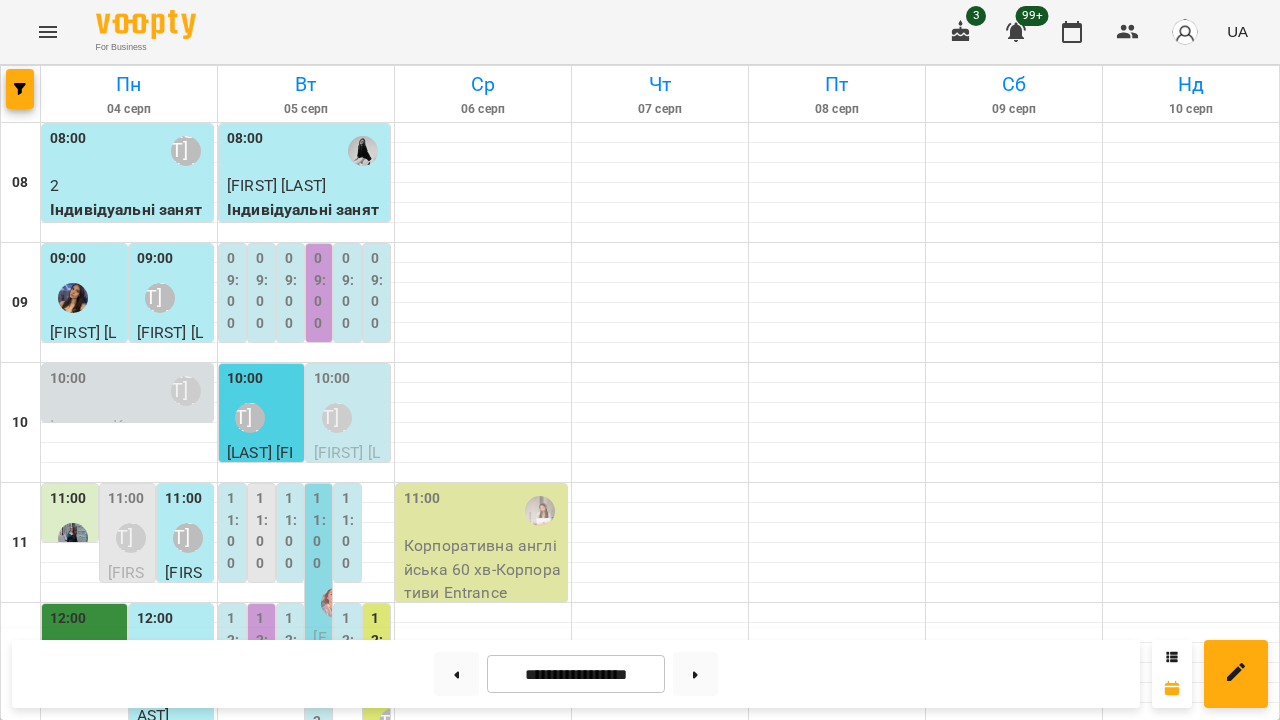 scroll, scrollTop: 933, scrollLeft: 0, axis: vertical 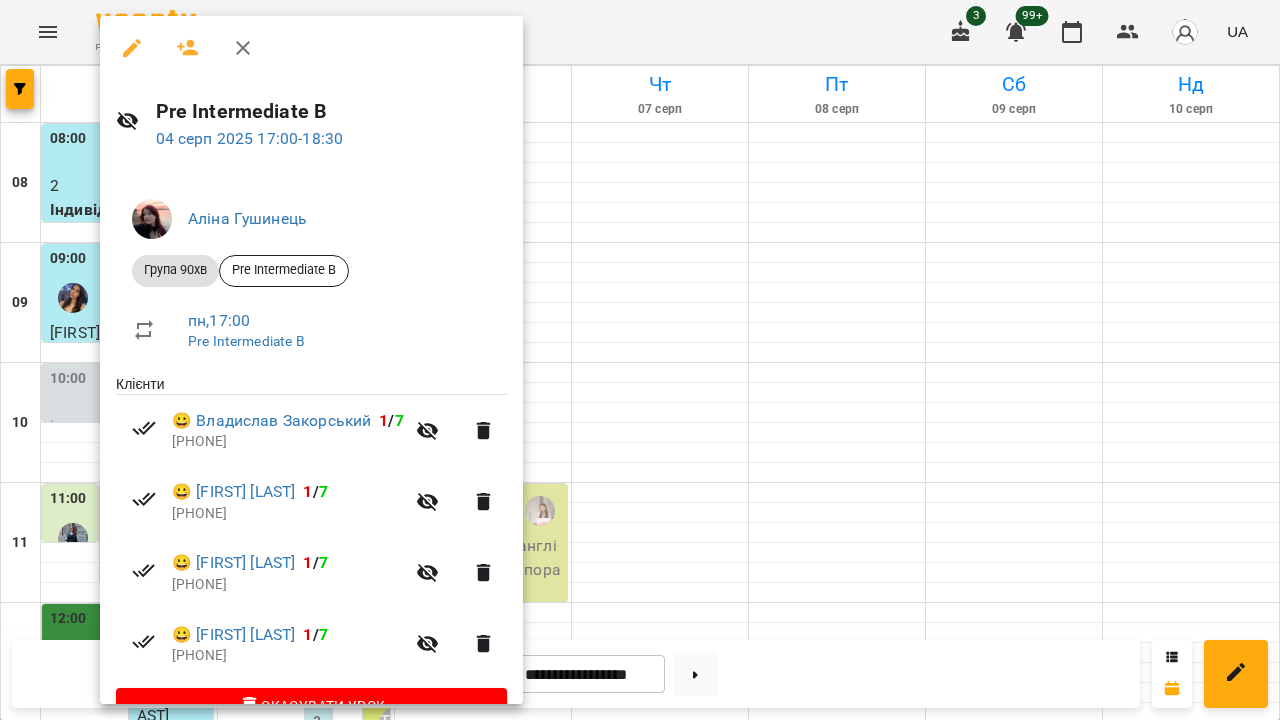 click at bounding box center [640, 360] 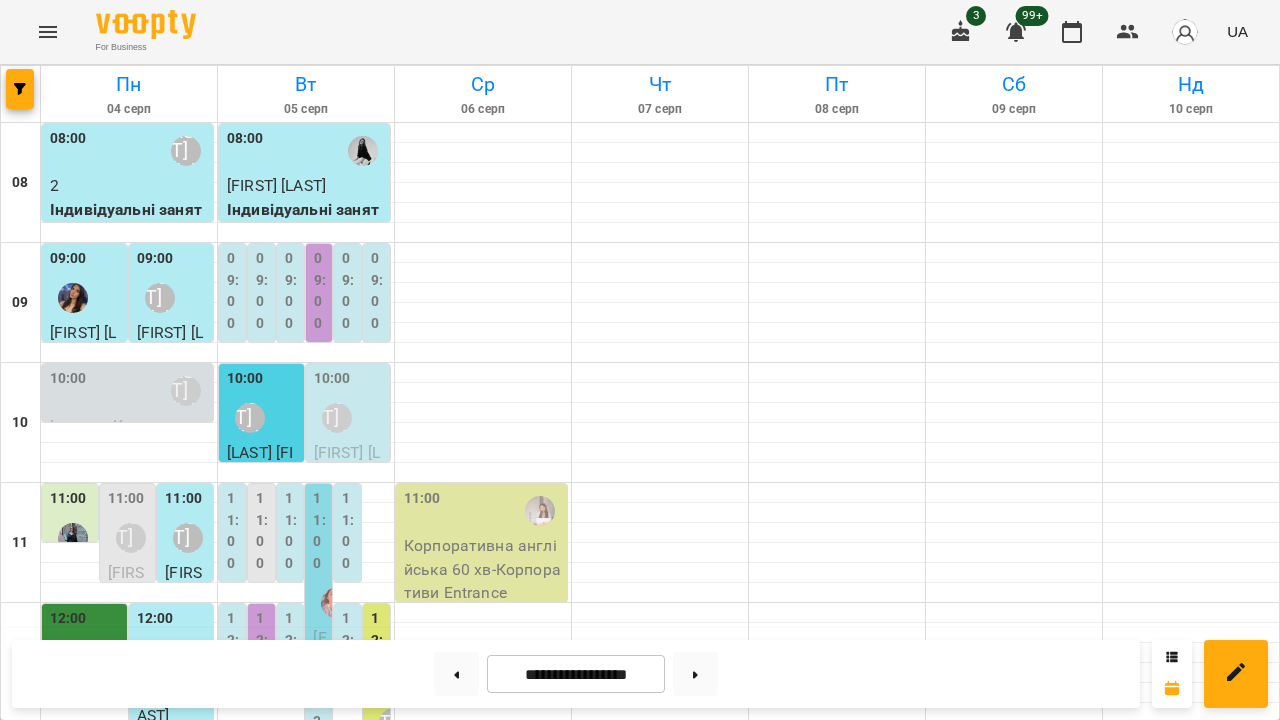 click on "17:00 0 Група 90хв (Upper-Intermediate C)" at bounding box center (142, 1548) 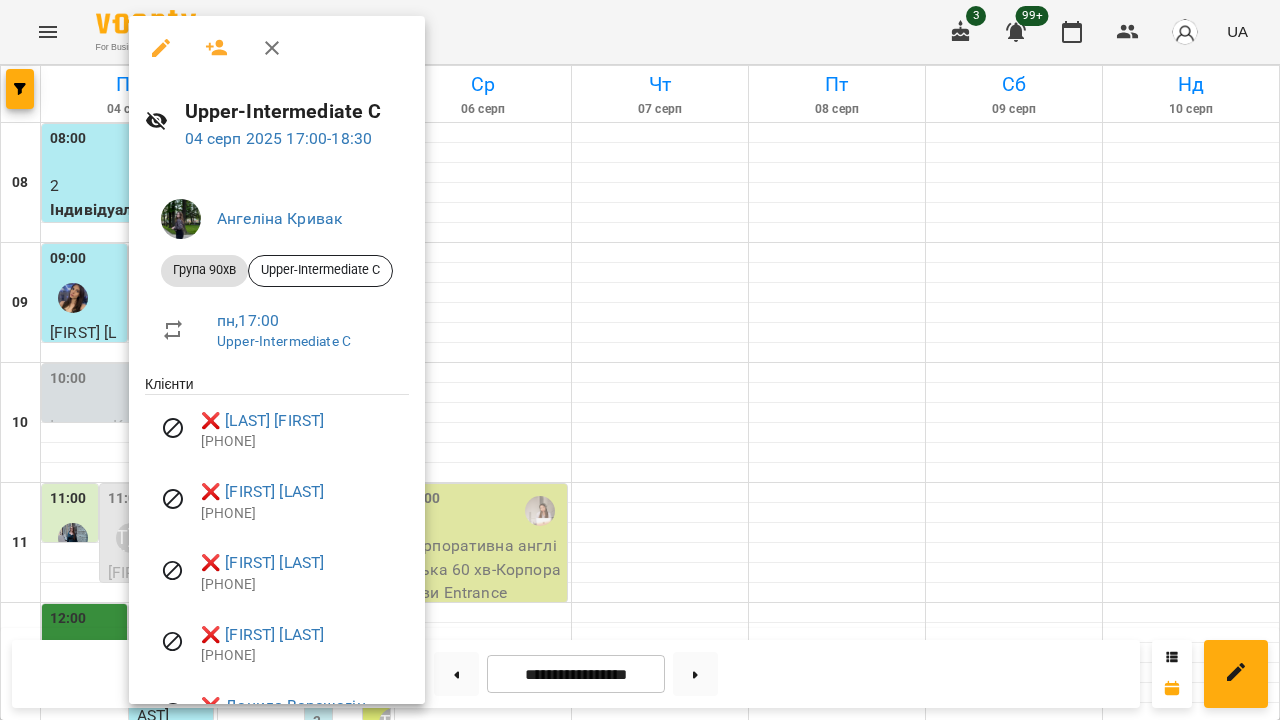 click 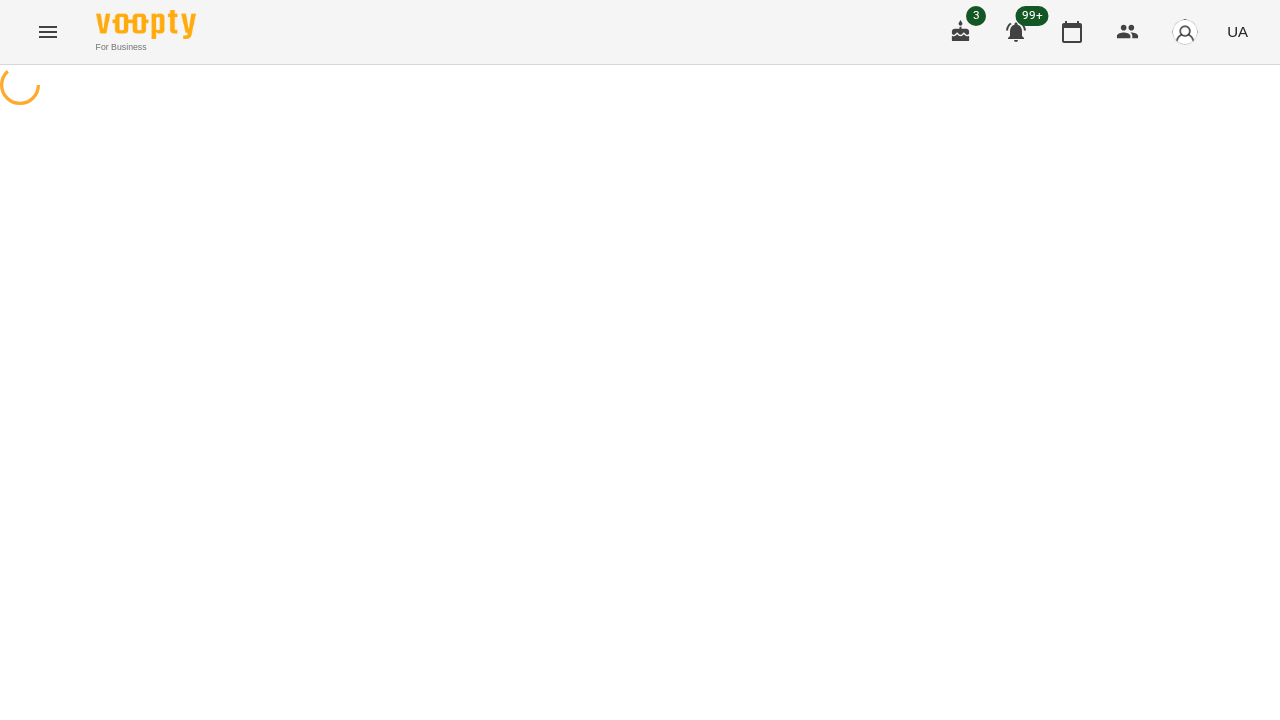 select on "**********" 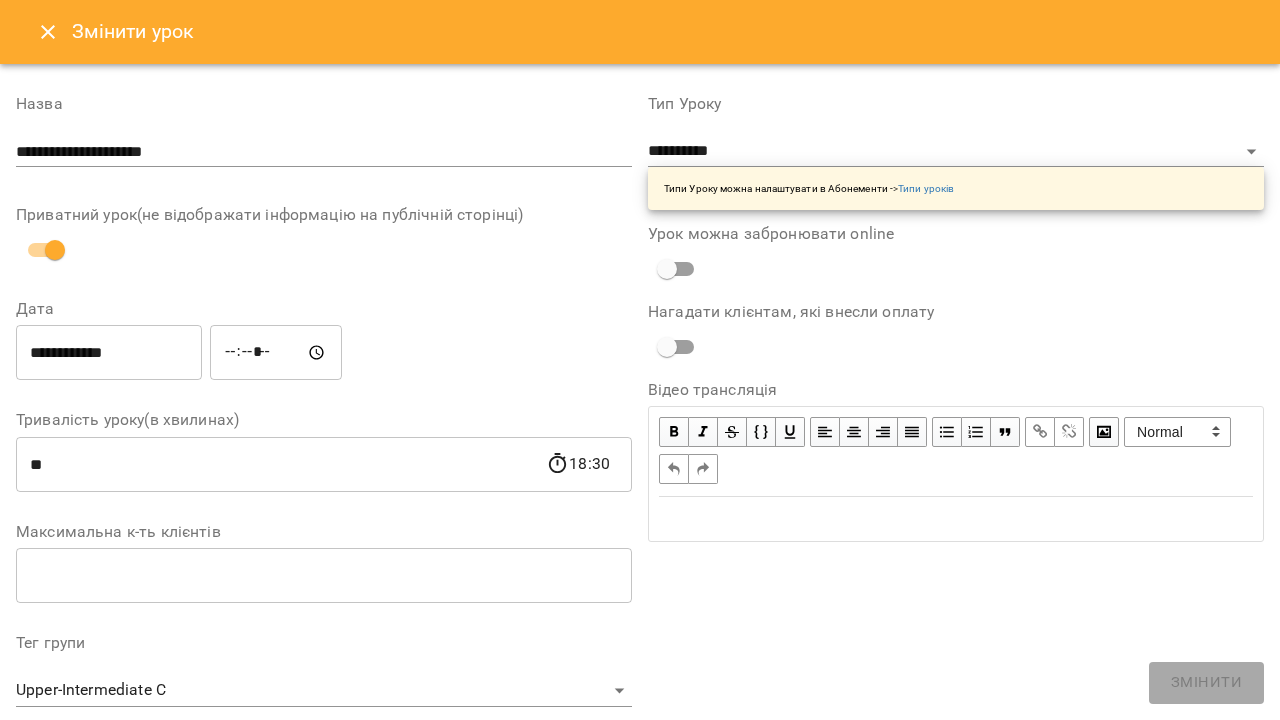 click 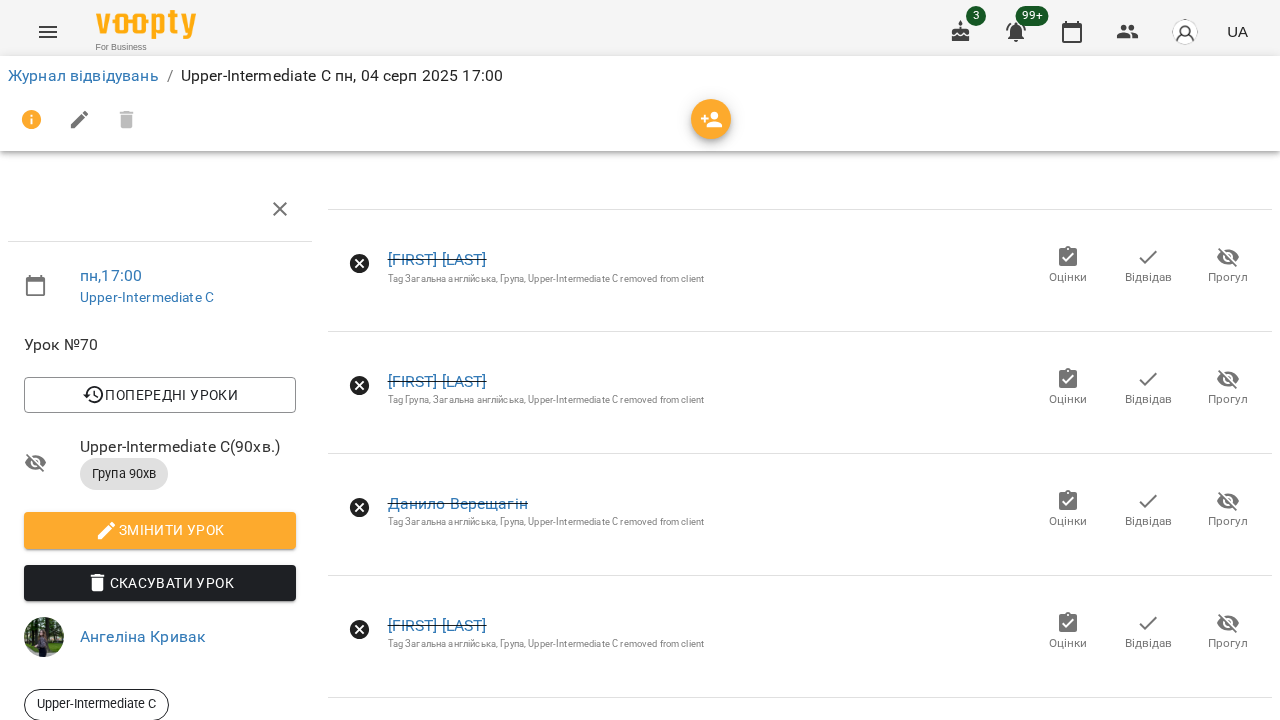 scroll, scrollTop: -2, scrollLeft: 0, axis: vertical 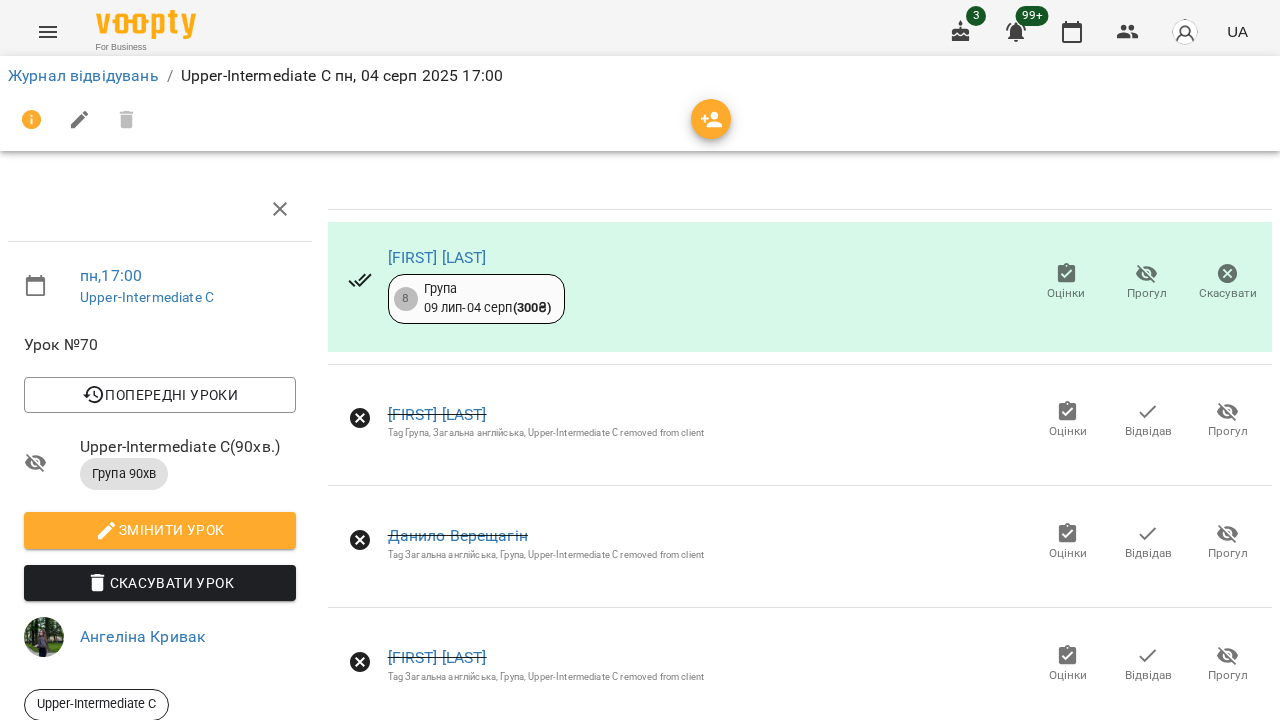 click 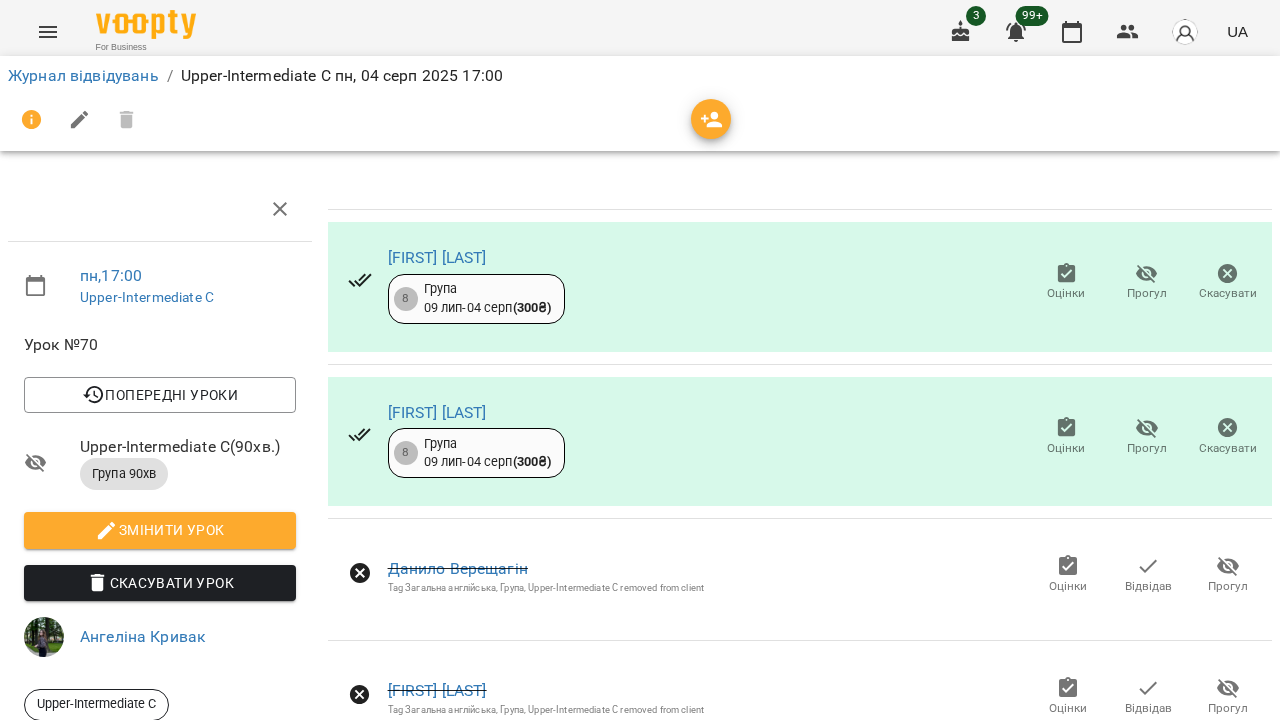 click 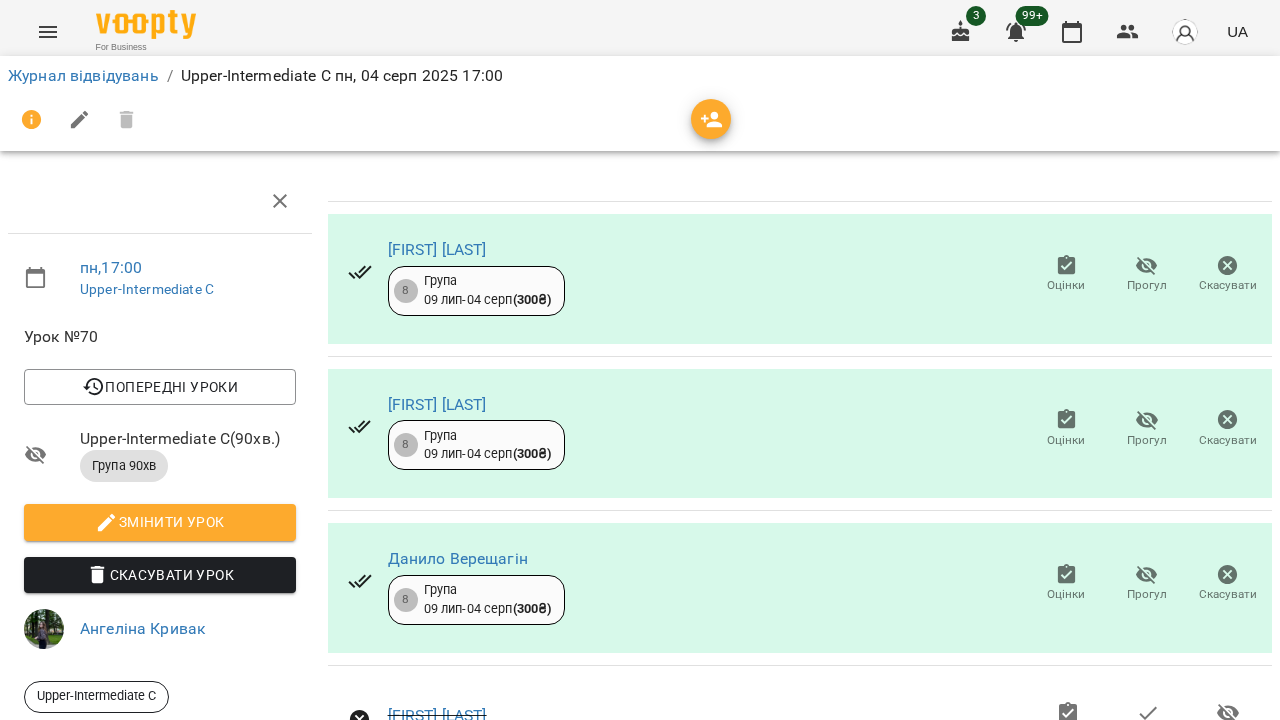 click on "Відвідав" at bounding box center (1148, 733) 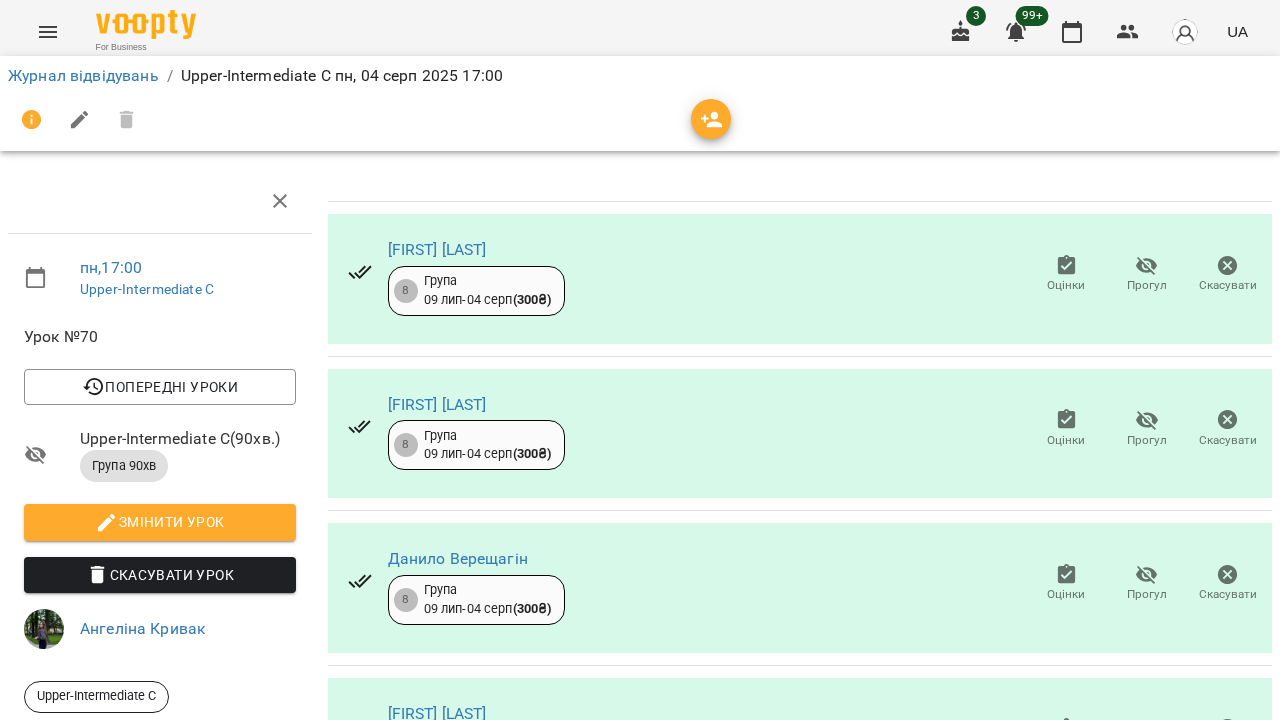 click on "Відвідав" at bounding box center (1148, 887) 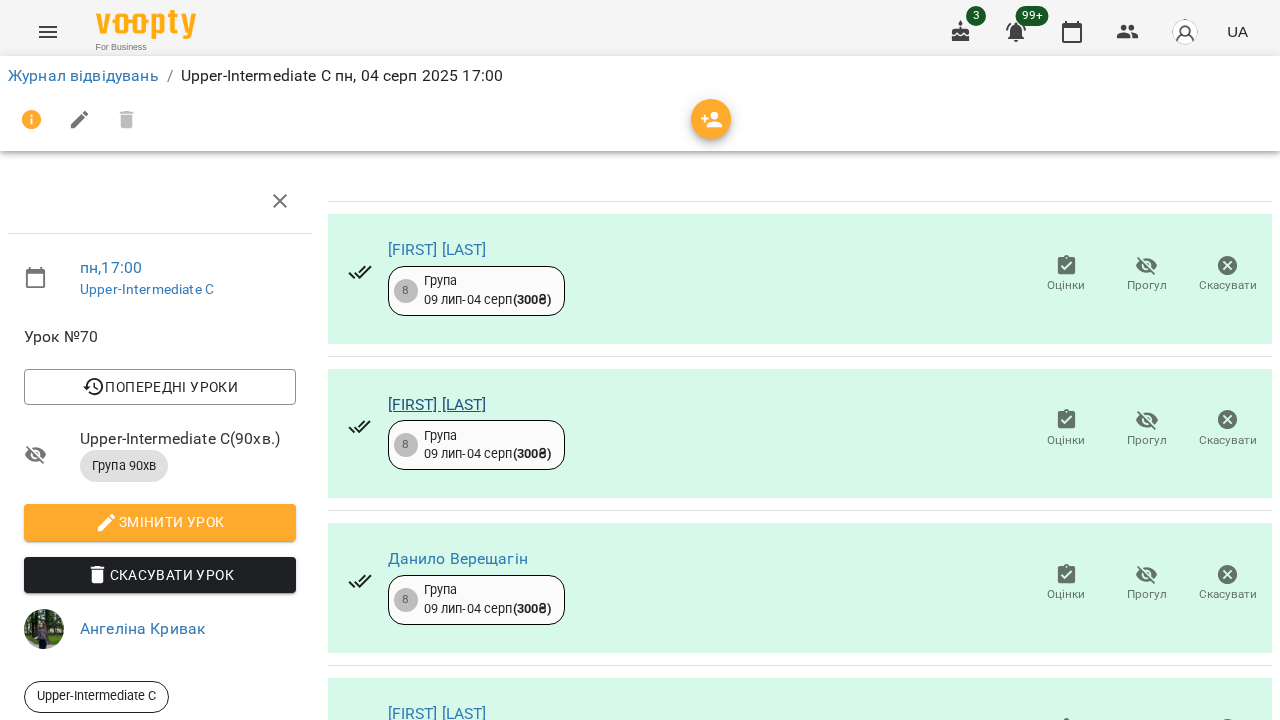 click on "Єлизавета Сокур" at bounding box center (437, 404) 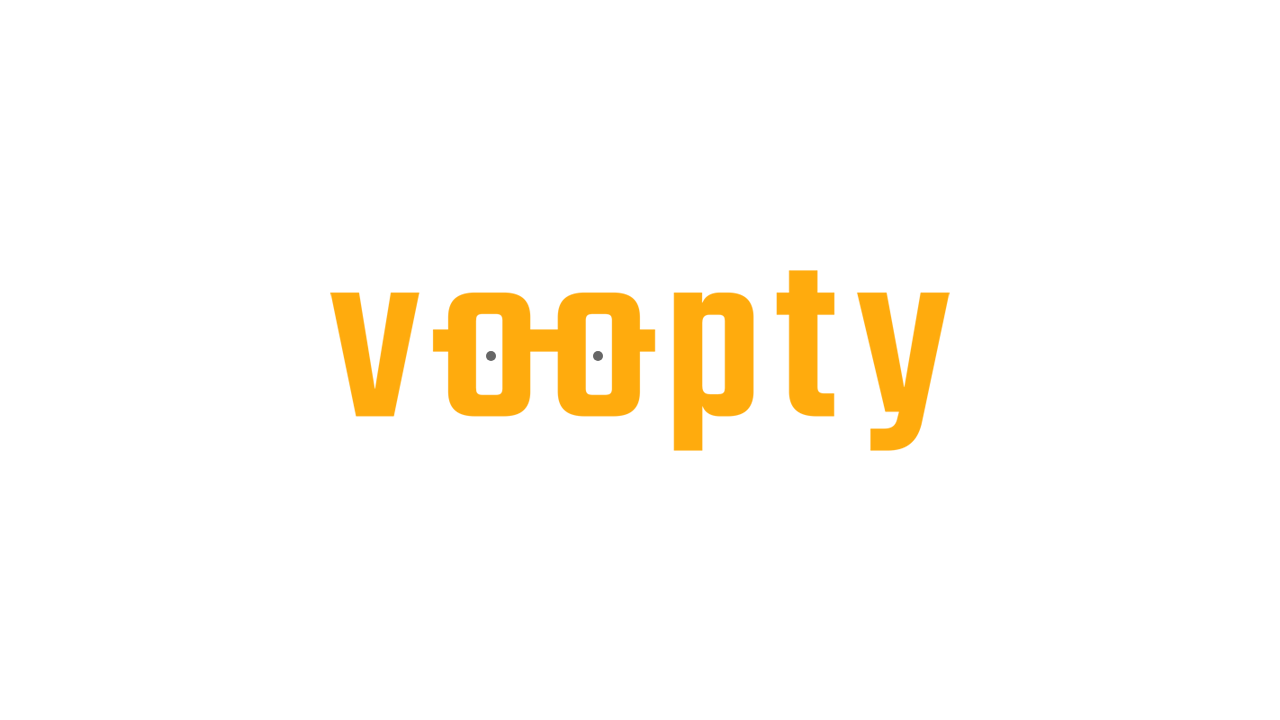scroll, scrollTop: 0, scrollLeft: 0, axis: both 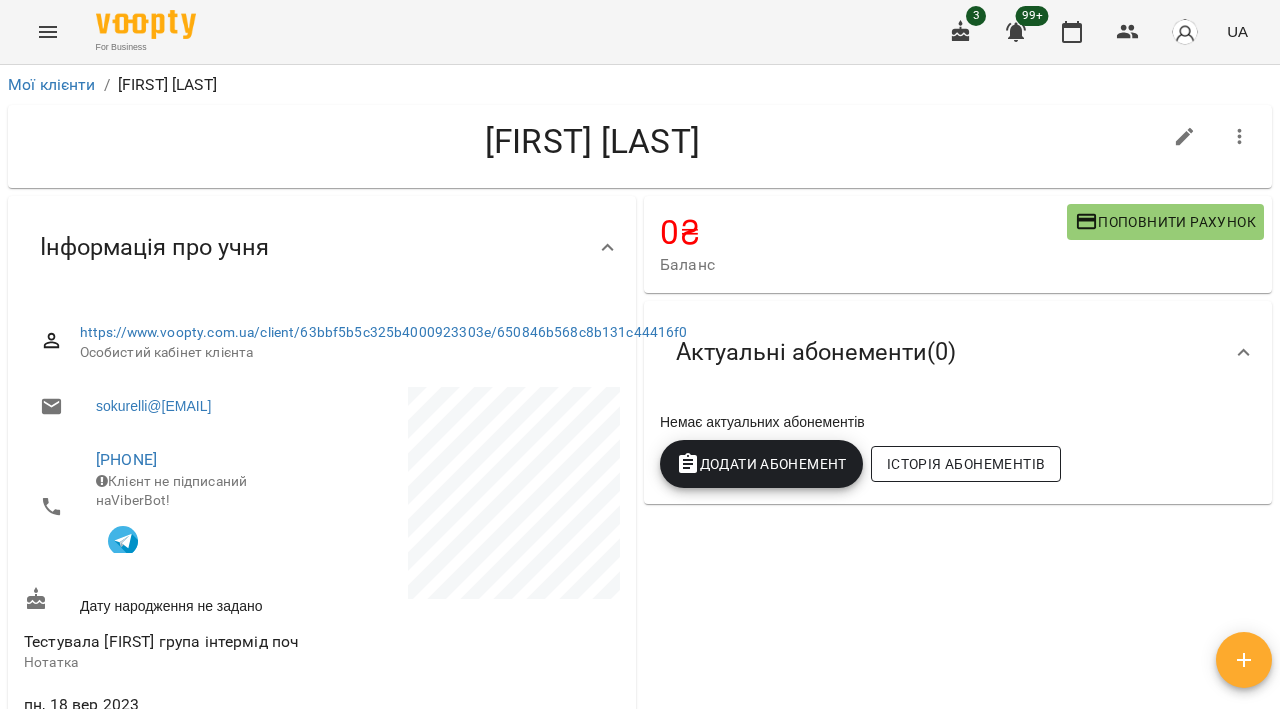click on "Історія абонементів" at bounding box center [966, 464] 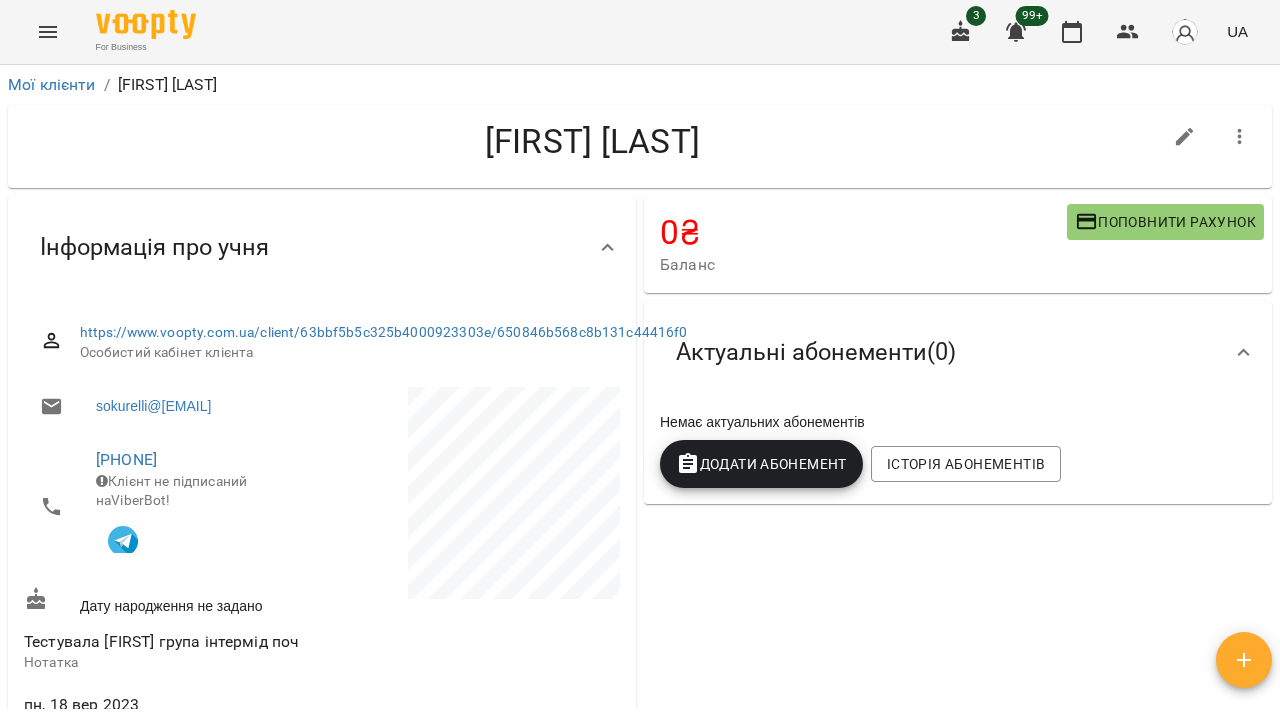 scroll, scrollTop: 0, scrollLeft: 0, axis: both 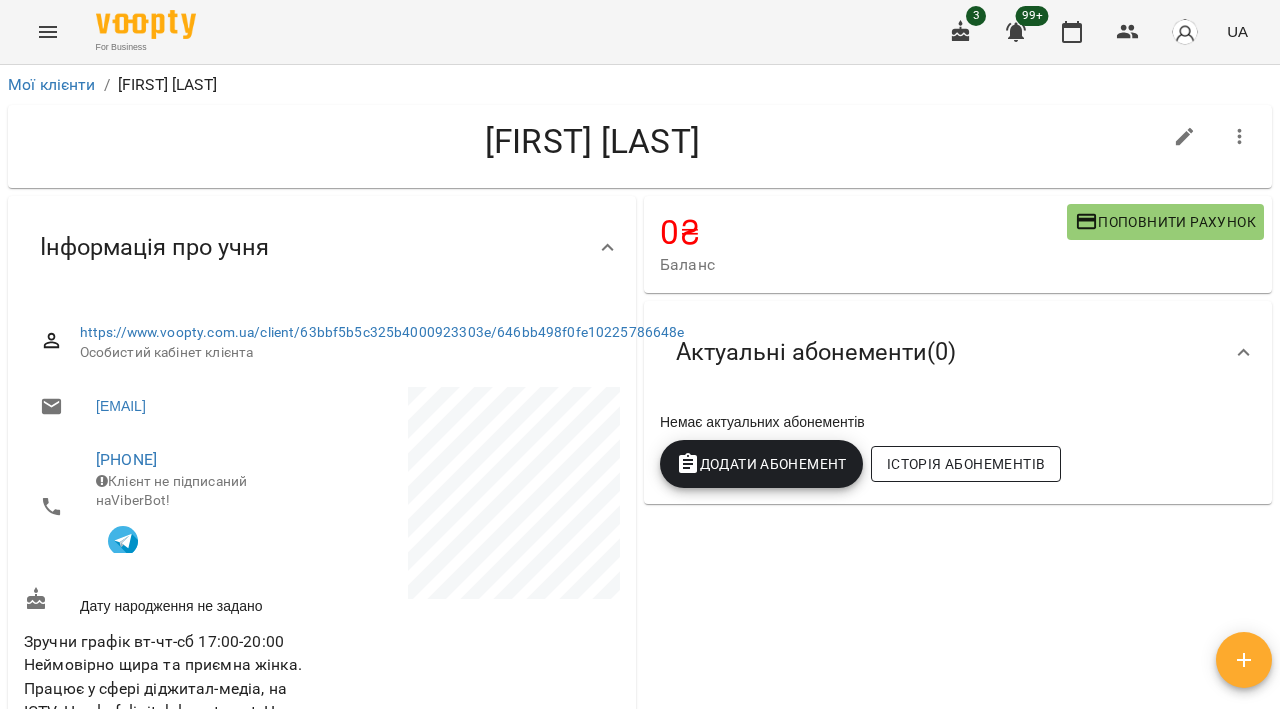 click on "Історія абонементів" at bounding box center (966, 464) 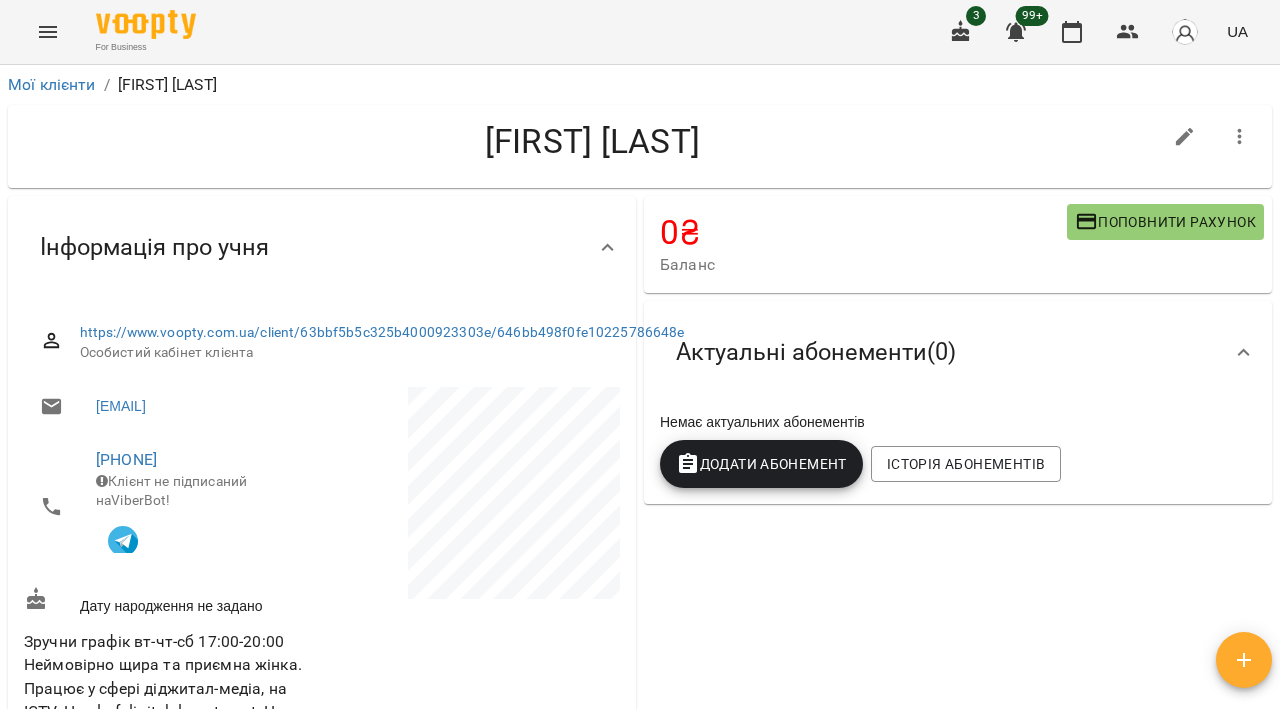 scroll, scrollTop: 0, scrollLeft: 0, axis: both 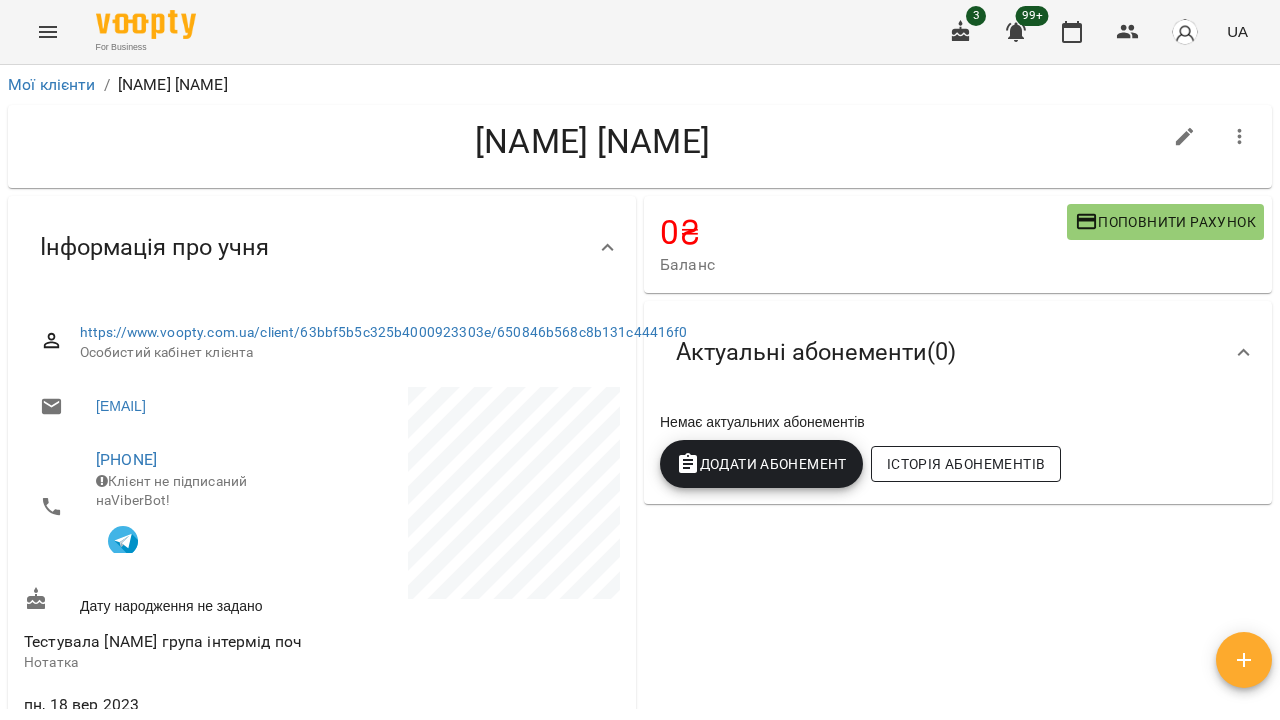click on "Історія абонементів" at bounding box center (966, 464) 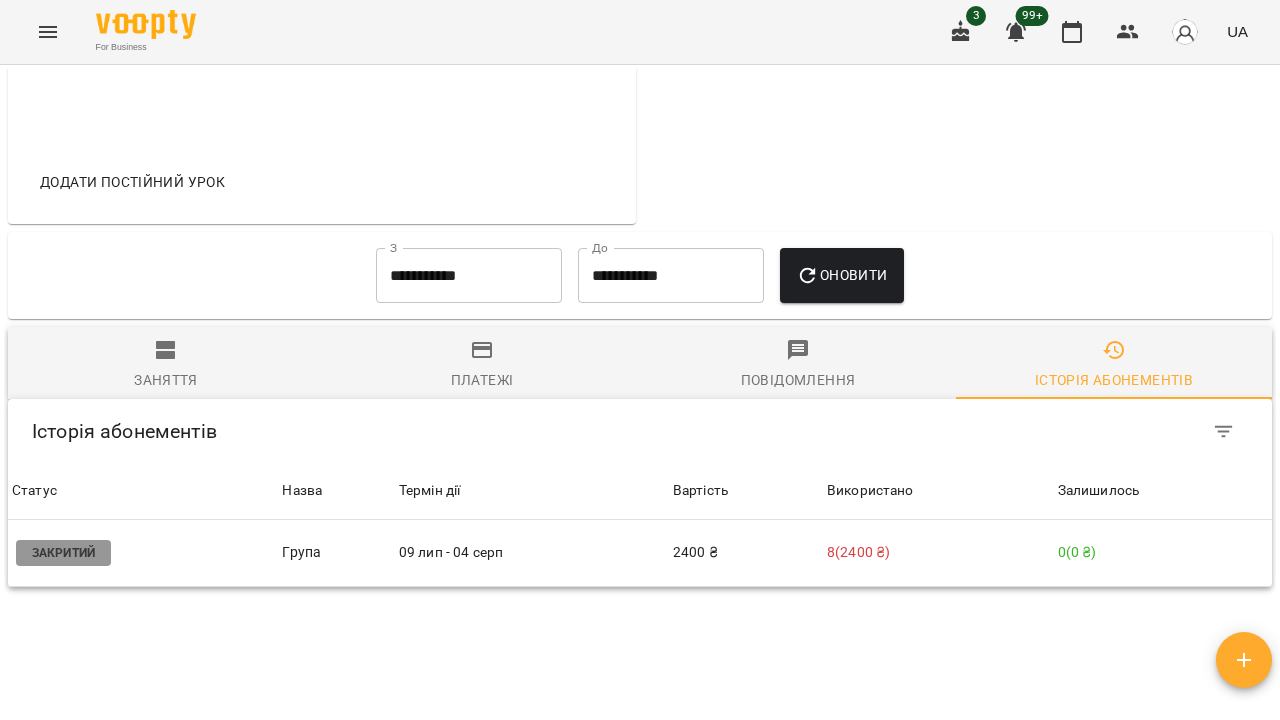 scroll, scrollTop: 815, scrollLeft: 0, axis: vertical 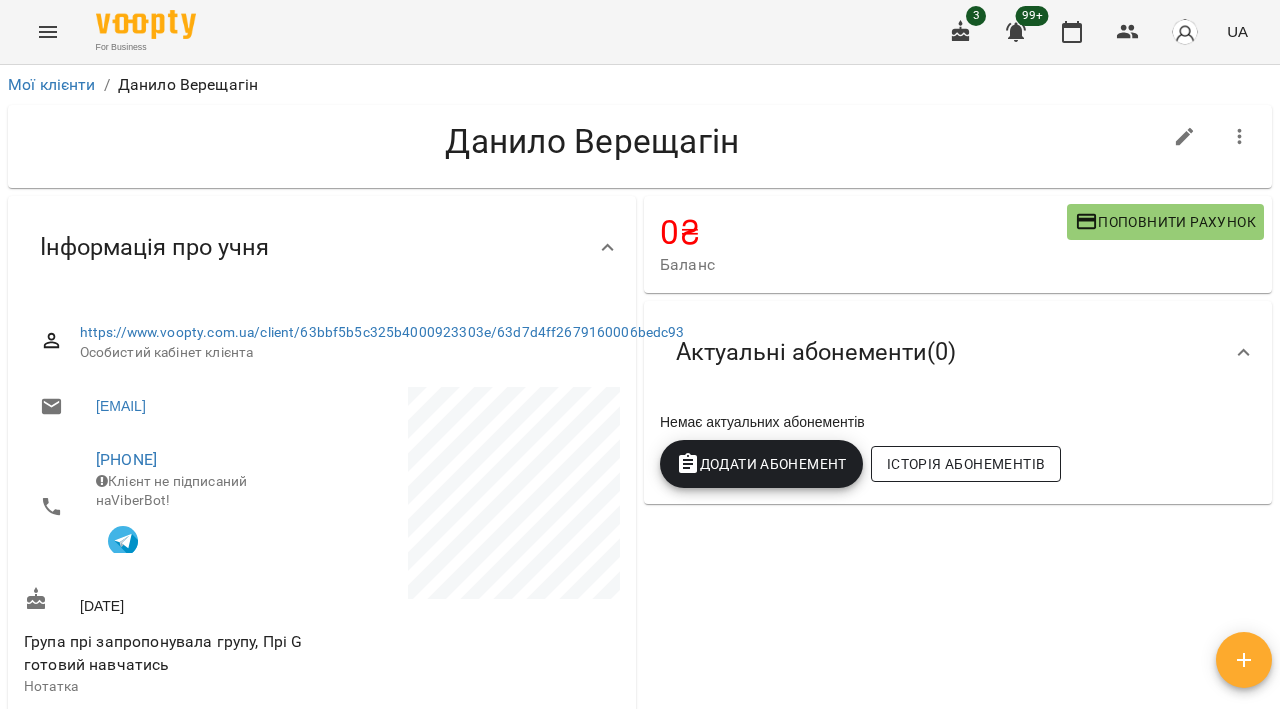 click on "Історія абонементів" at bounding box center (966, 464) 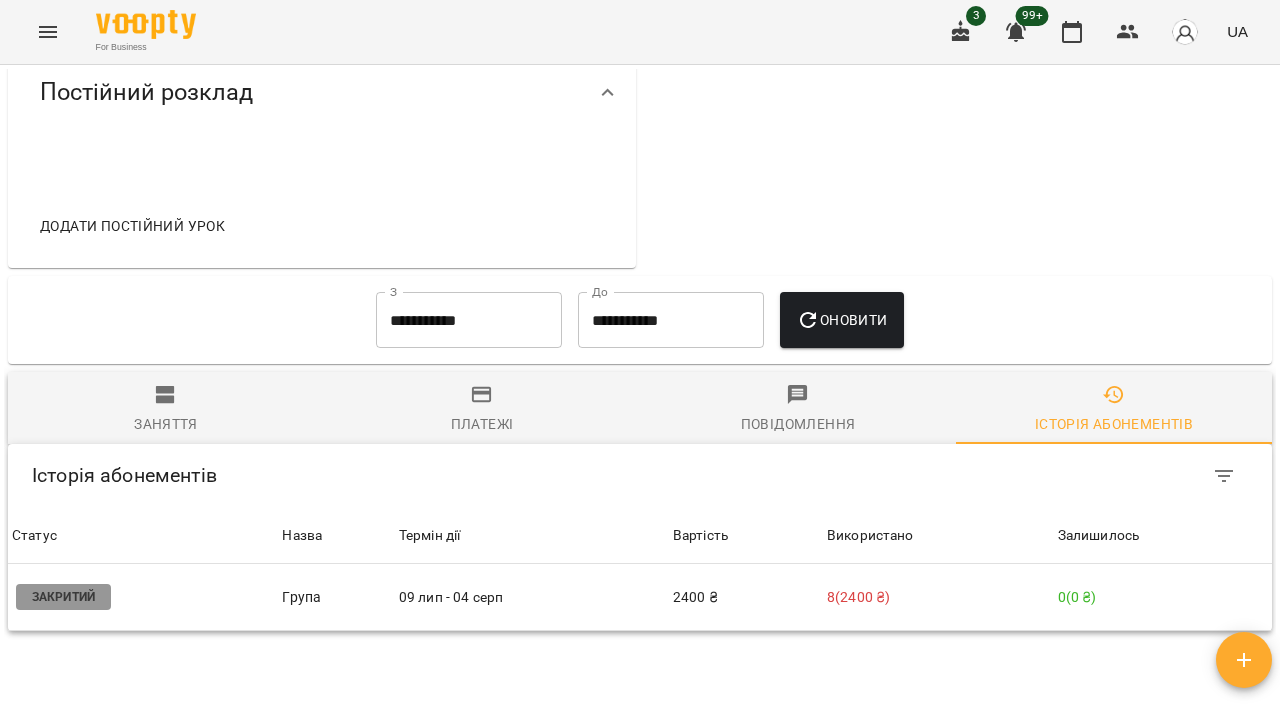 scroll, scrollTop: 838, scrollLeft: 0, axis: vertical 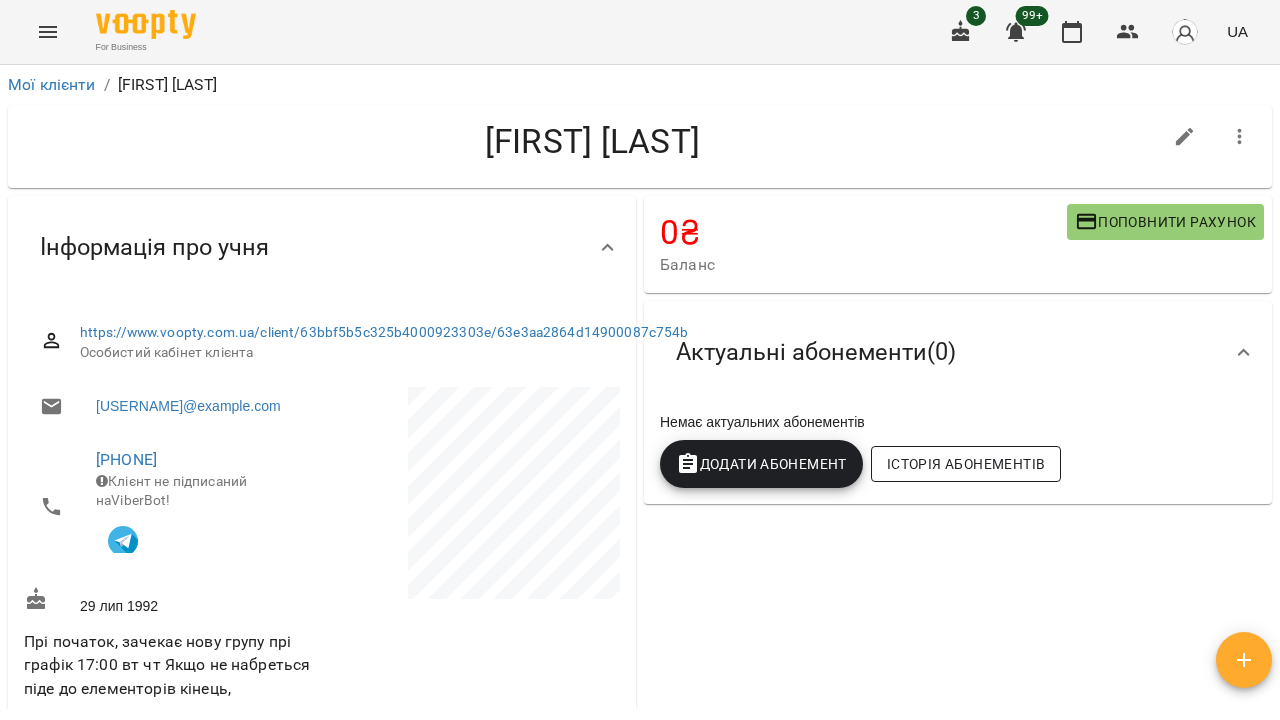 click on "Історія абонементів" at bounding box center [966, 464] 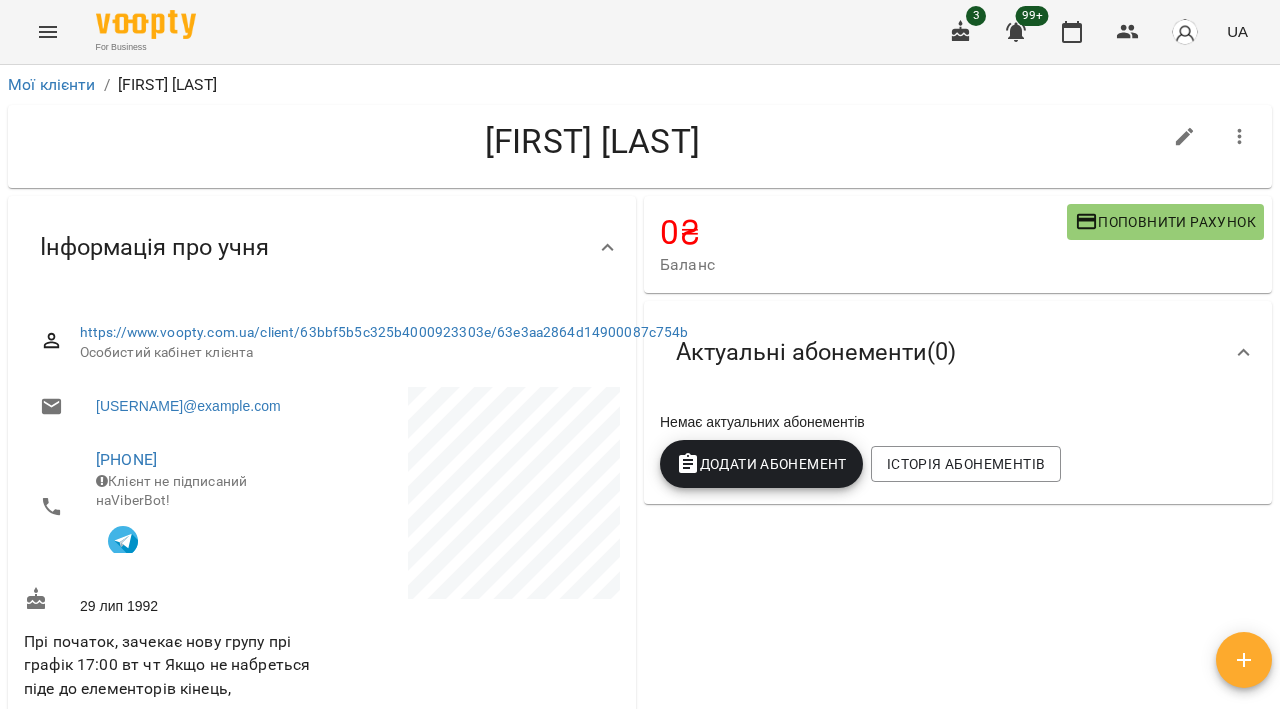 scroll, scrollTop: 65, scrollLeft: 0, axis: vertical 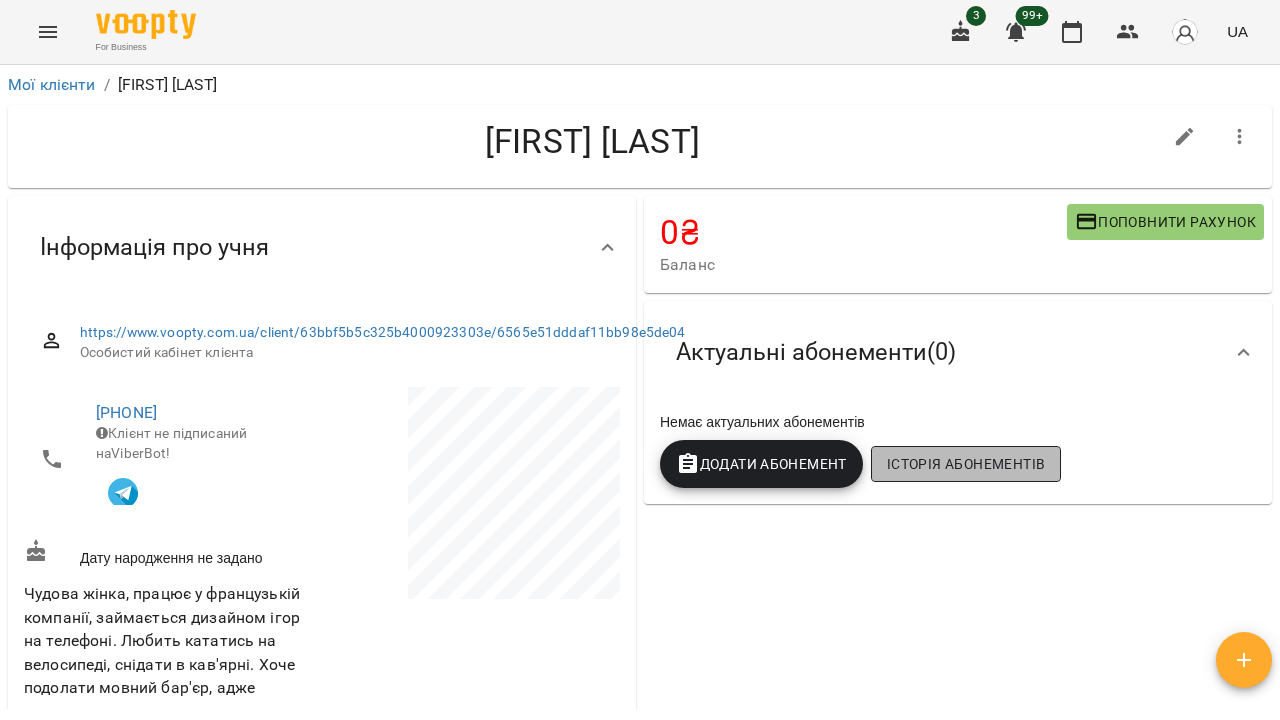 click on "Історія абонементів" at bounding box center [966, 464] 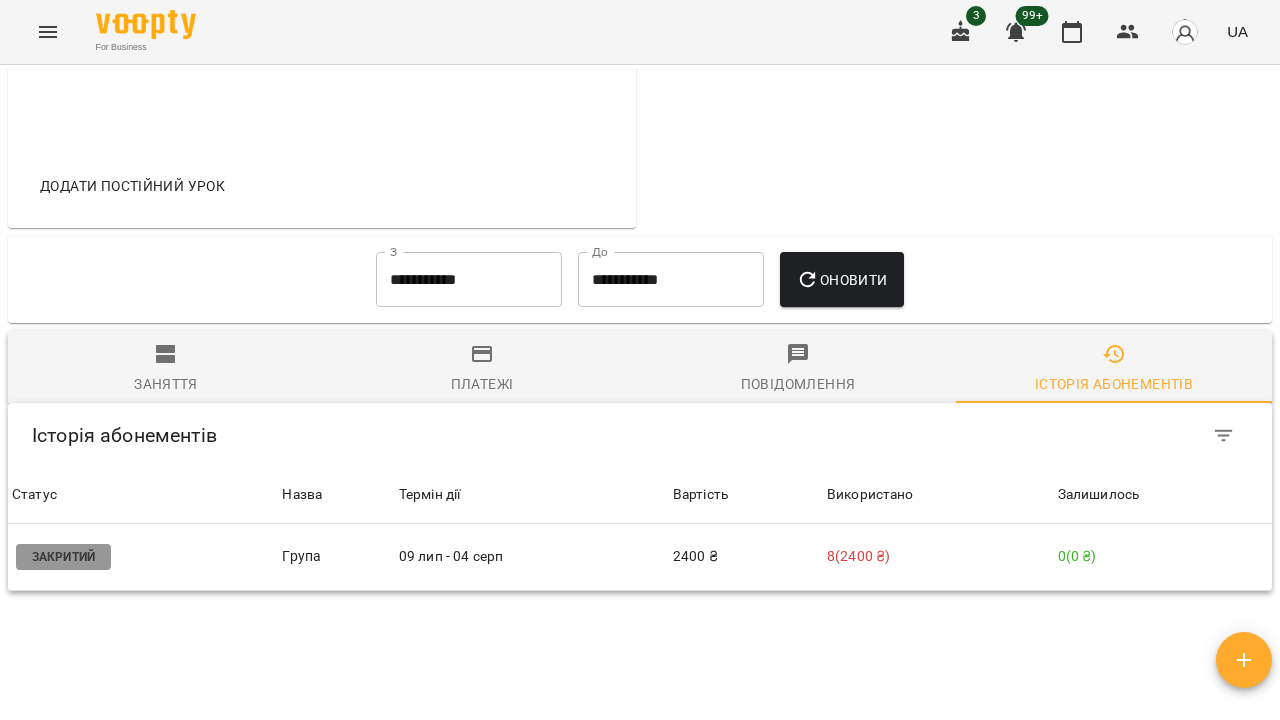scroll, scrollTop: 951, scrollLeft: 0, axis: vertical 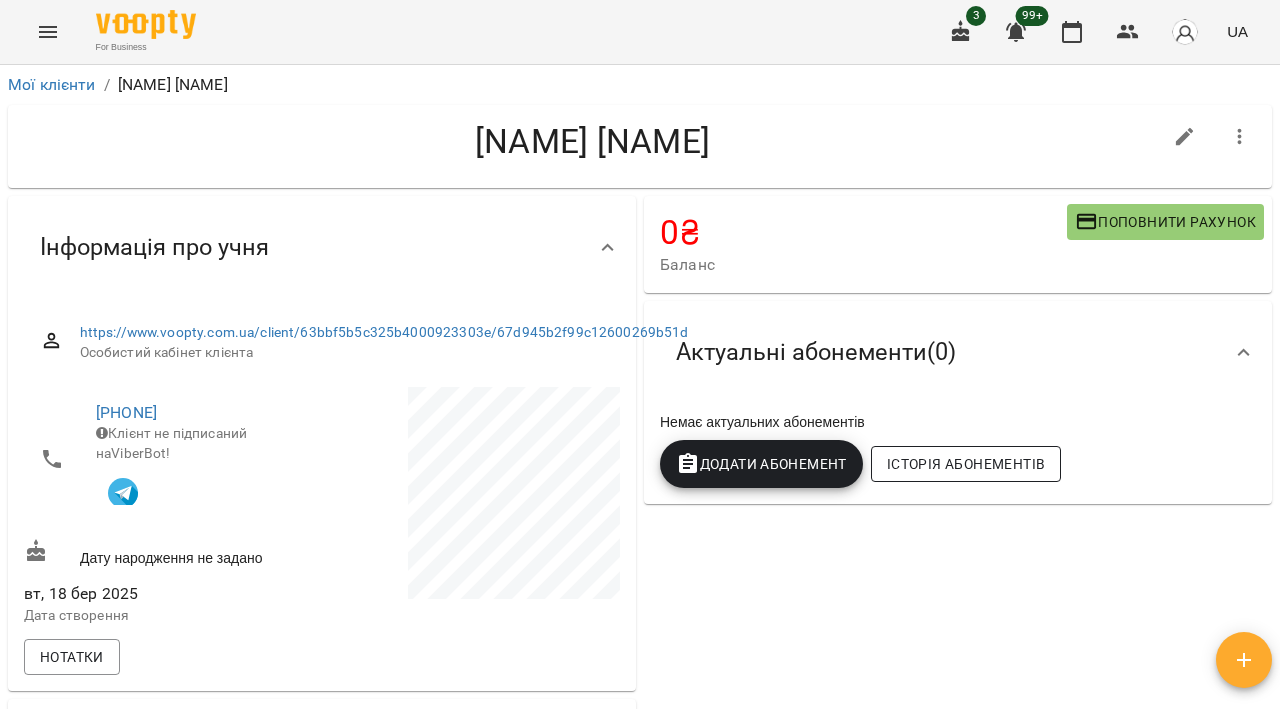 click on "Історія абонементів" at bounding box center [966, 464] 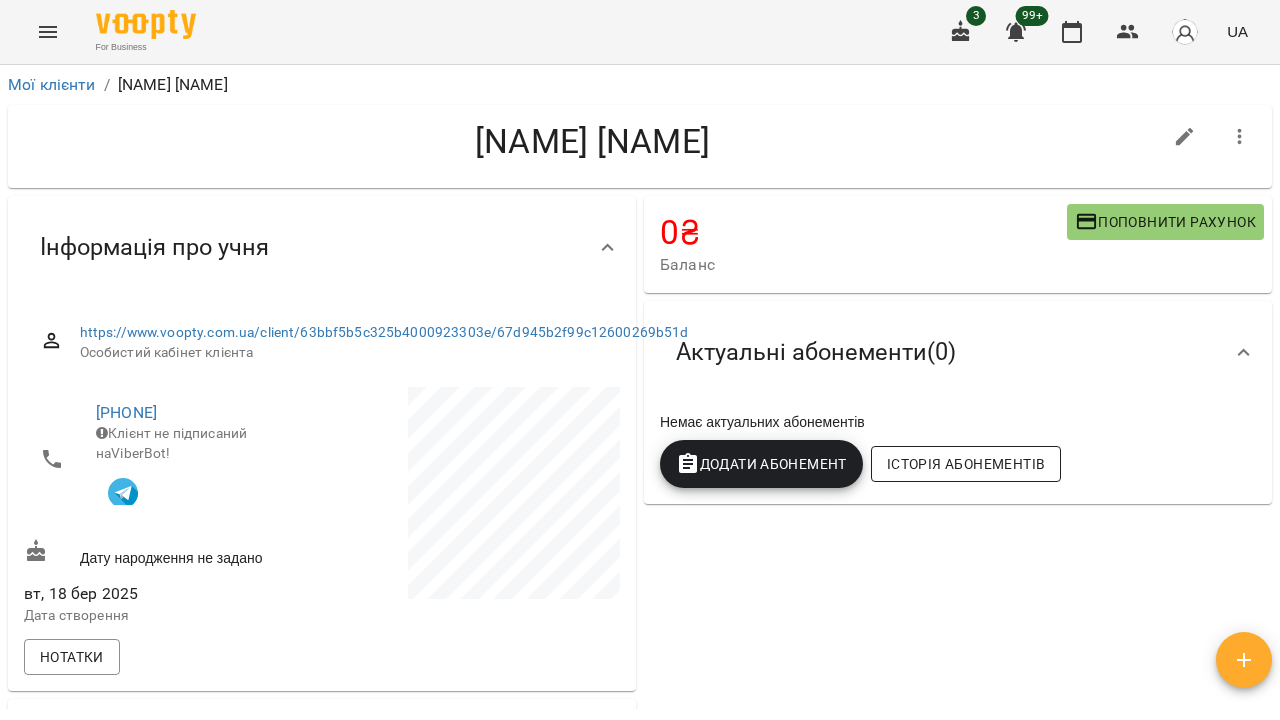 scroll, scrollTop: 65, scrollLeft: 0, axis: vertical 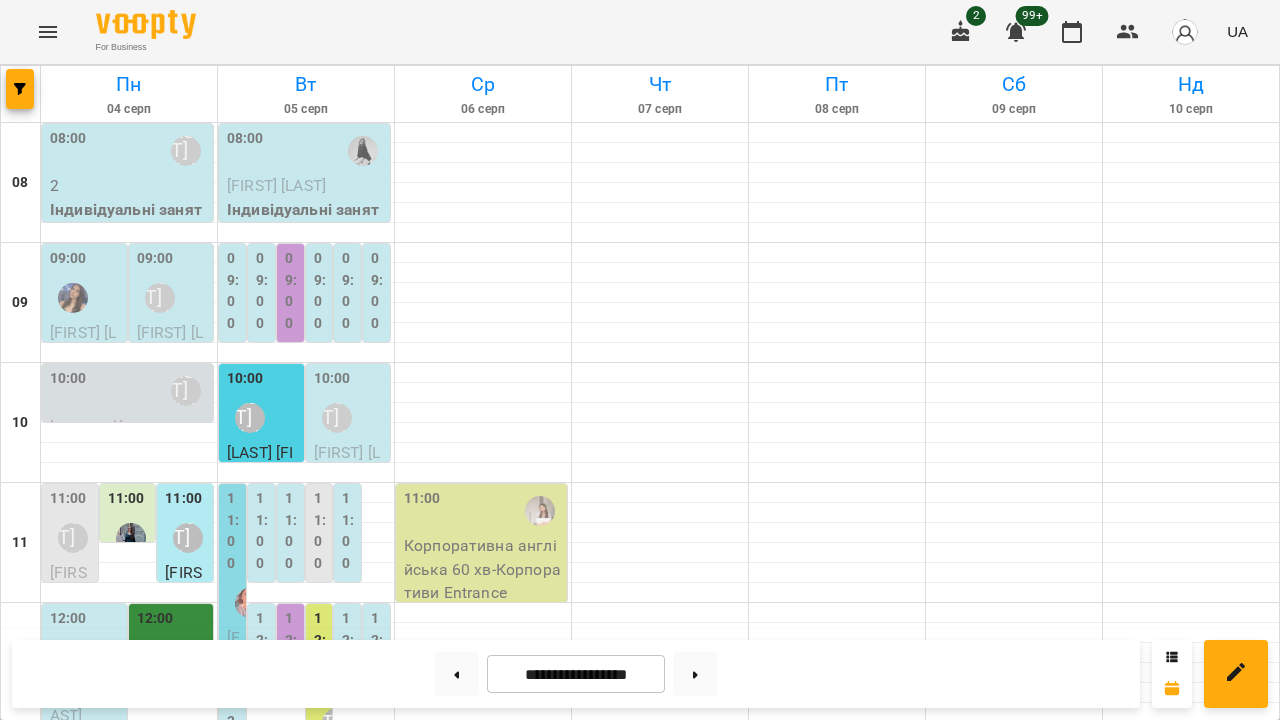 click on "09:00" at bounding box center (378, 291) 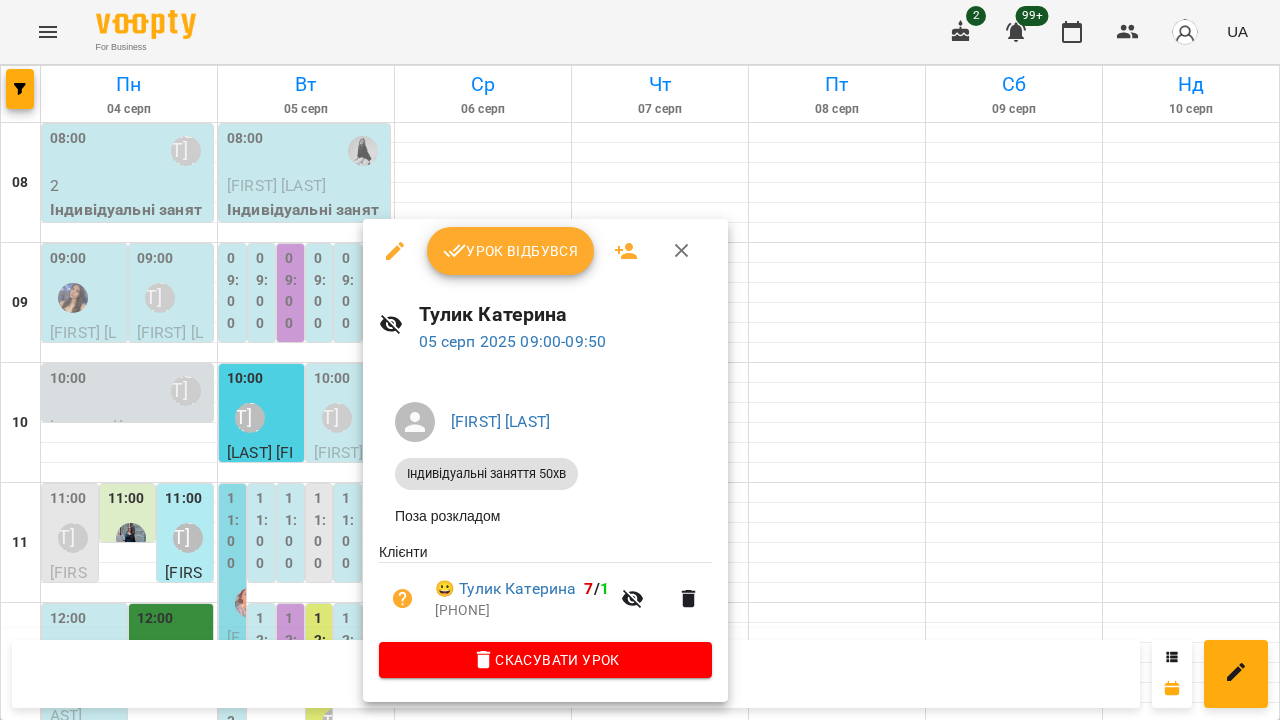 click 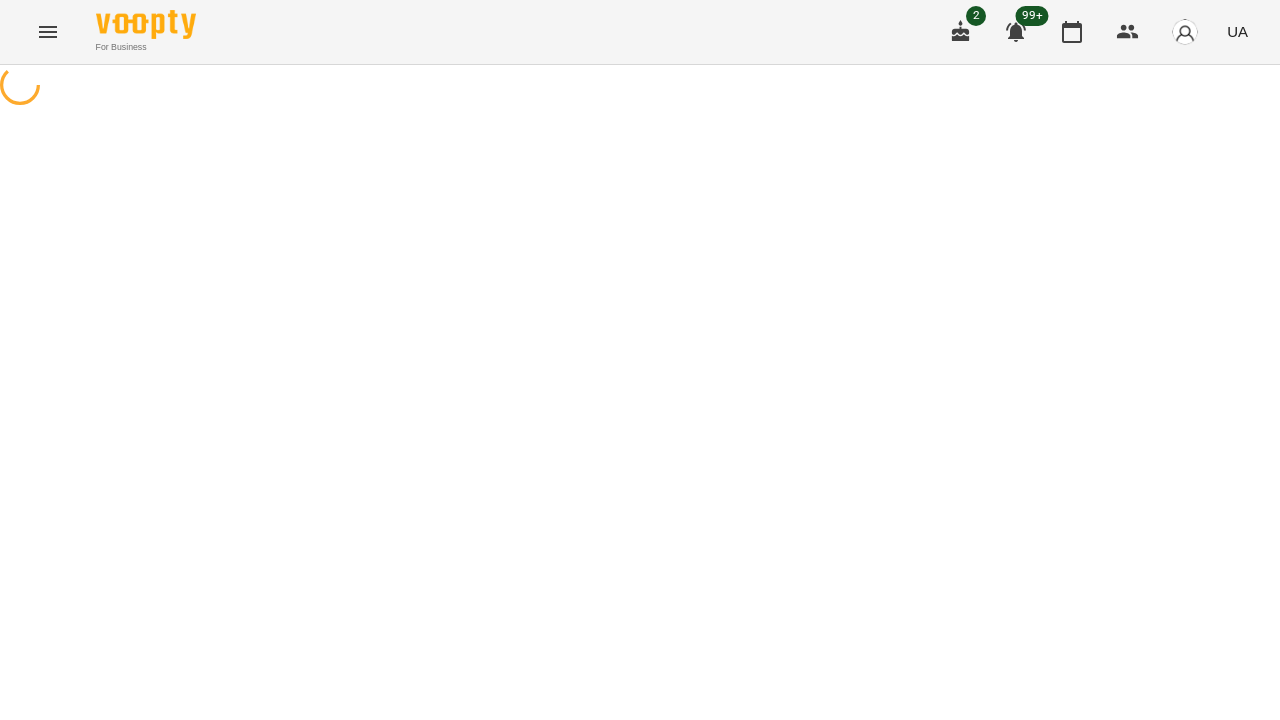 select on "**********" 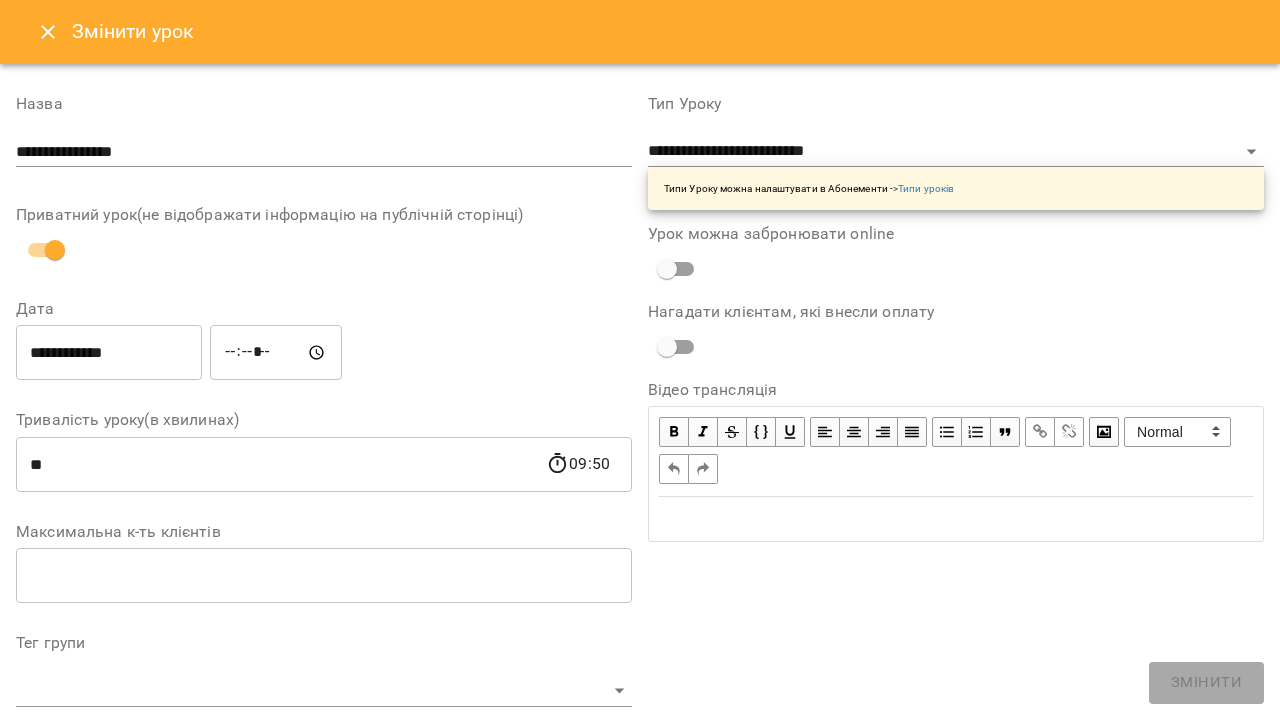 click on "**********" at bounding box center [109, 353] 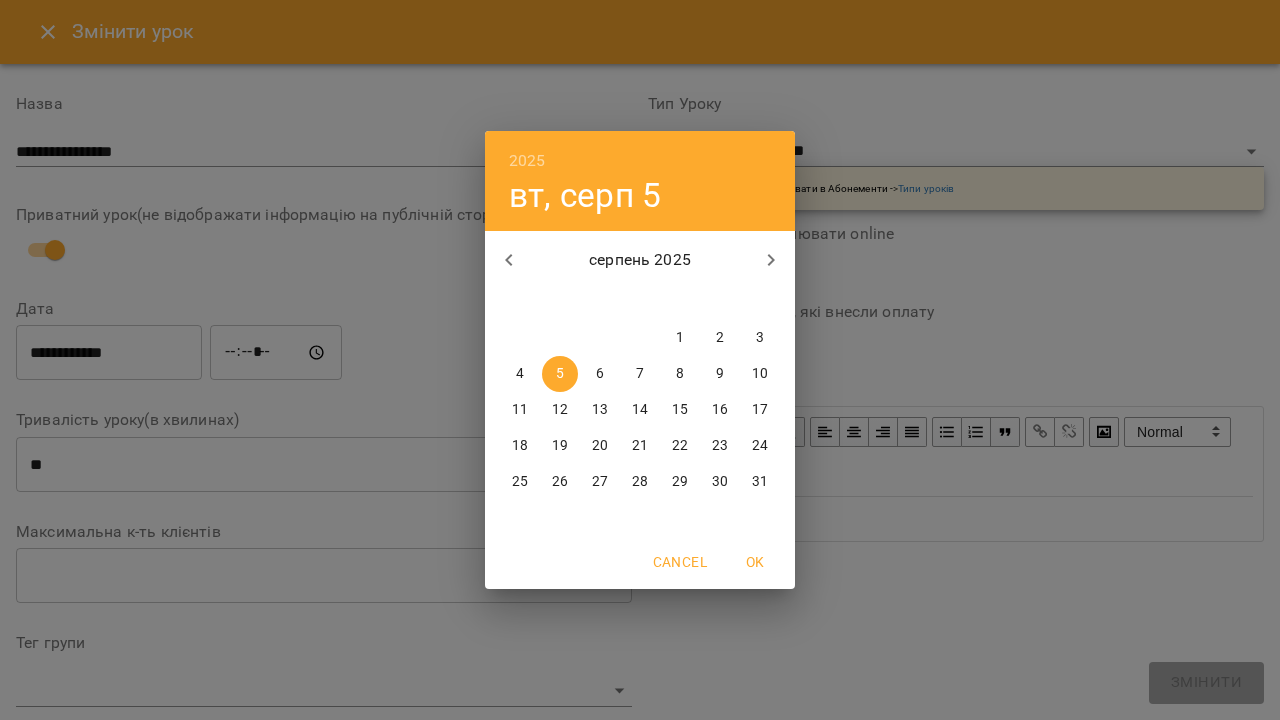 click on "7" at bounding box center [640, 374] 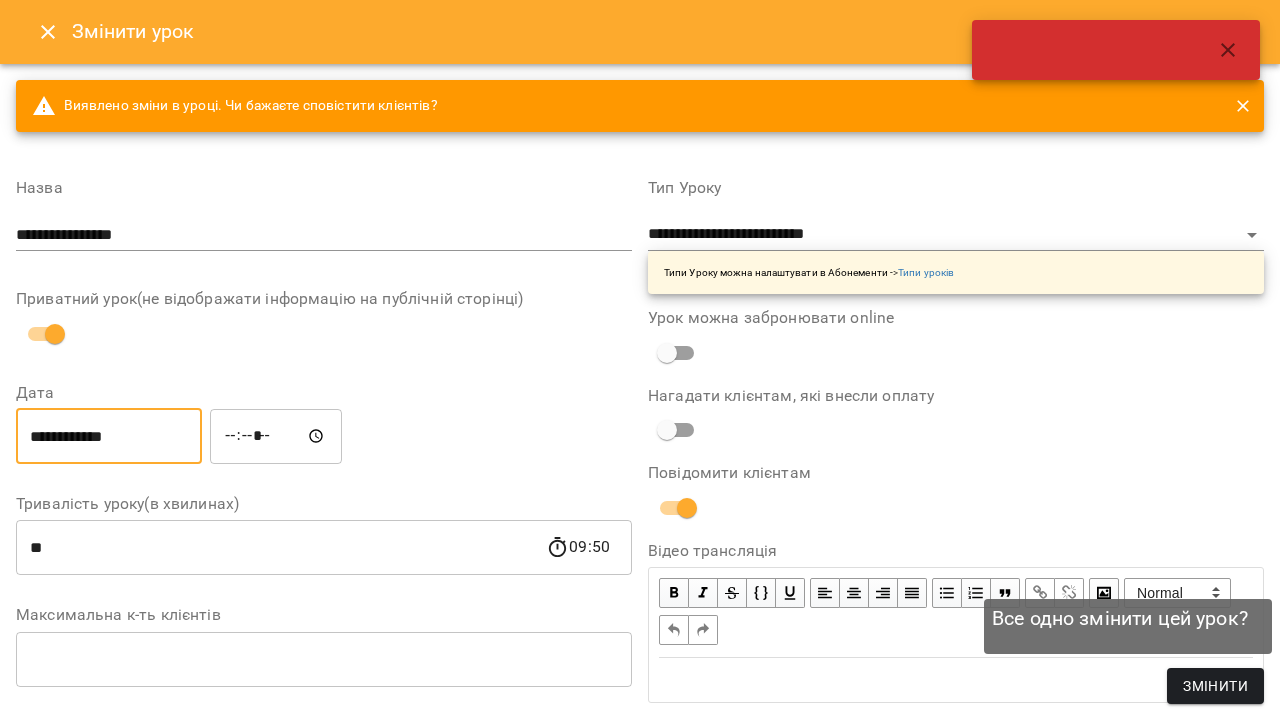 click on "Змінити" at bounding box center (1215, 686) 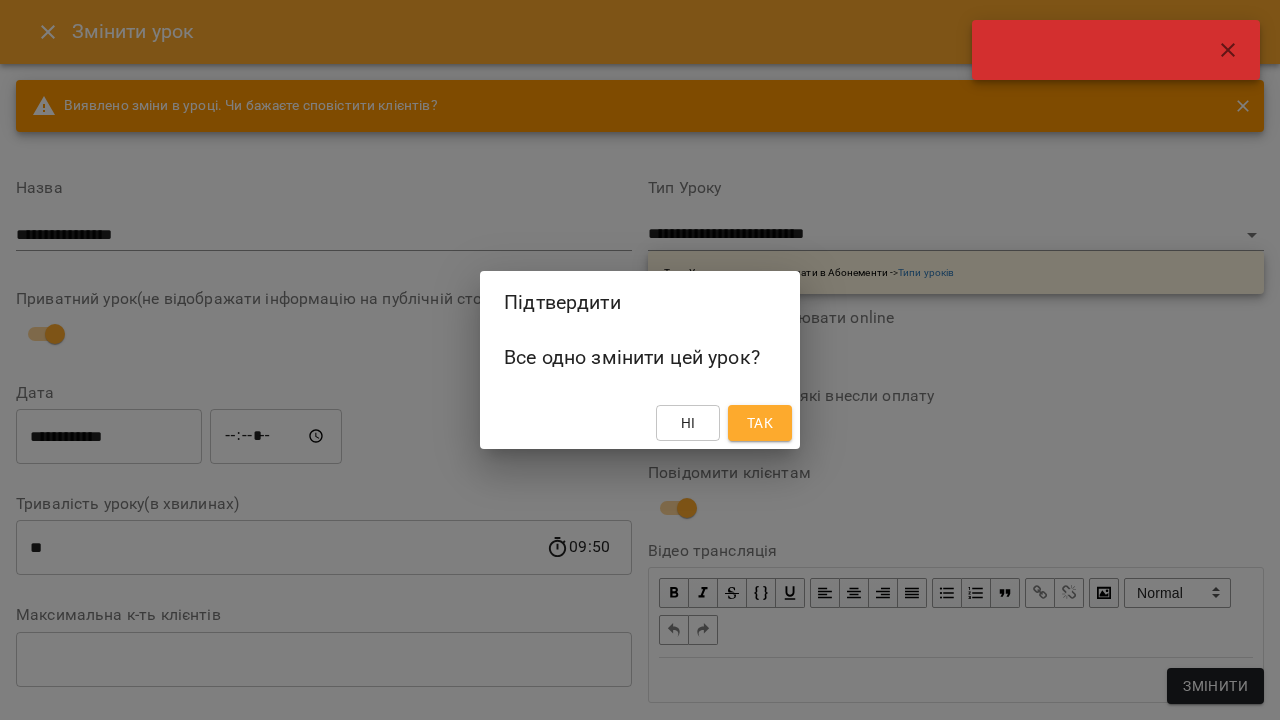 click on "Так" at bounding box center (760, 423) 